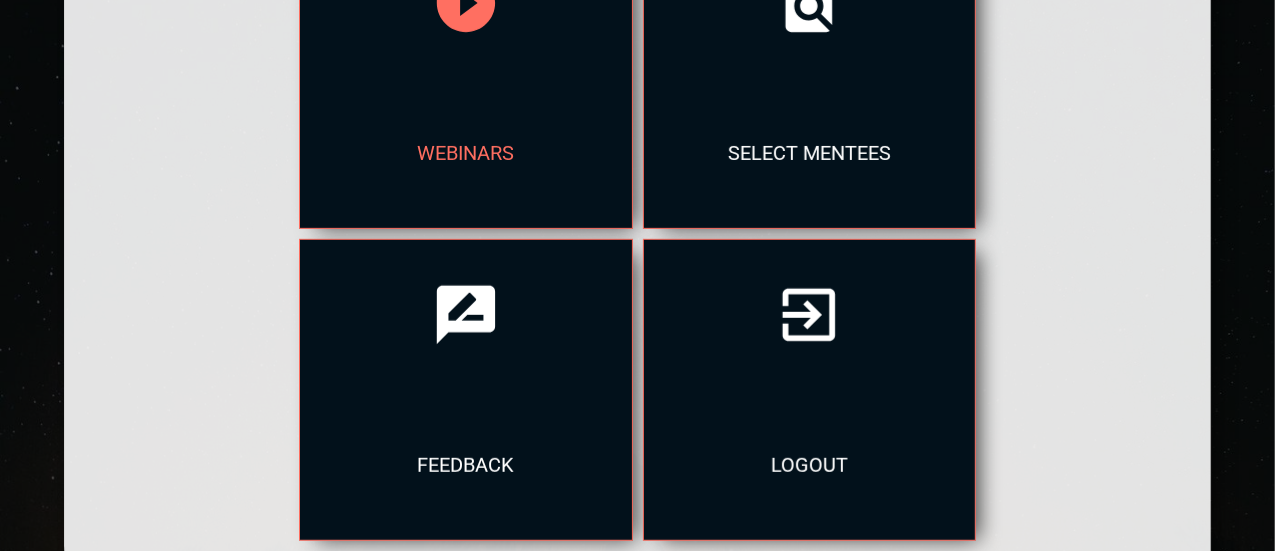 scroll, scrollTop: 729, scrollLeft: 0, axis: vertical 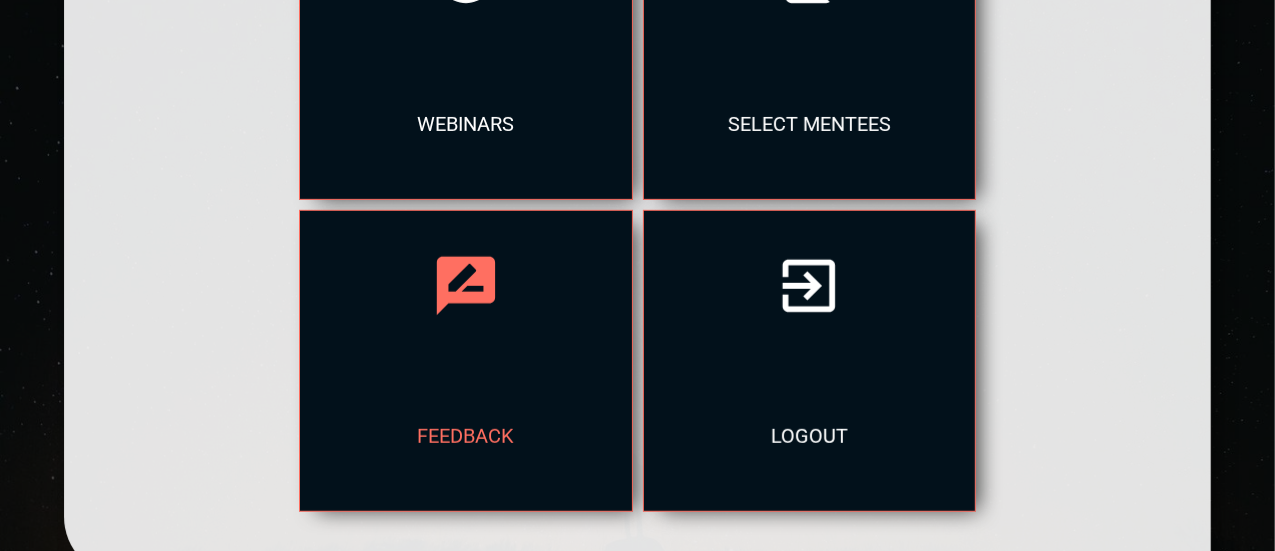 click on "feedback" at bounding box center [465, 436] 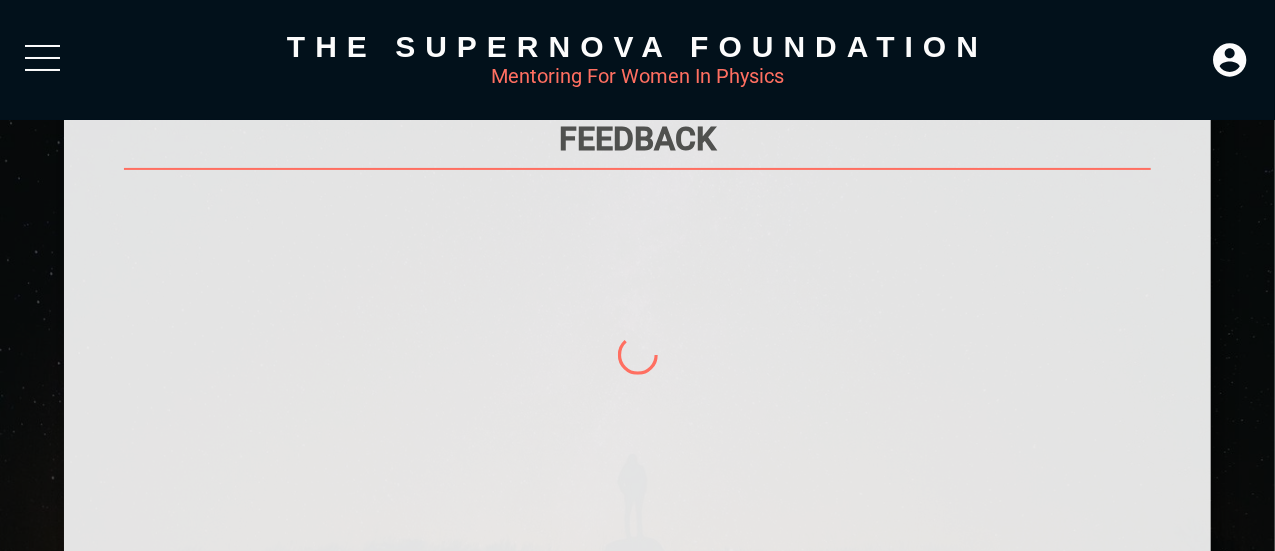 scroll, scrollTop: 118, scrollLeft: 0, axis: vertical 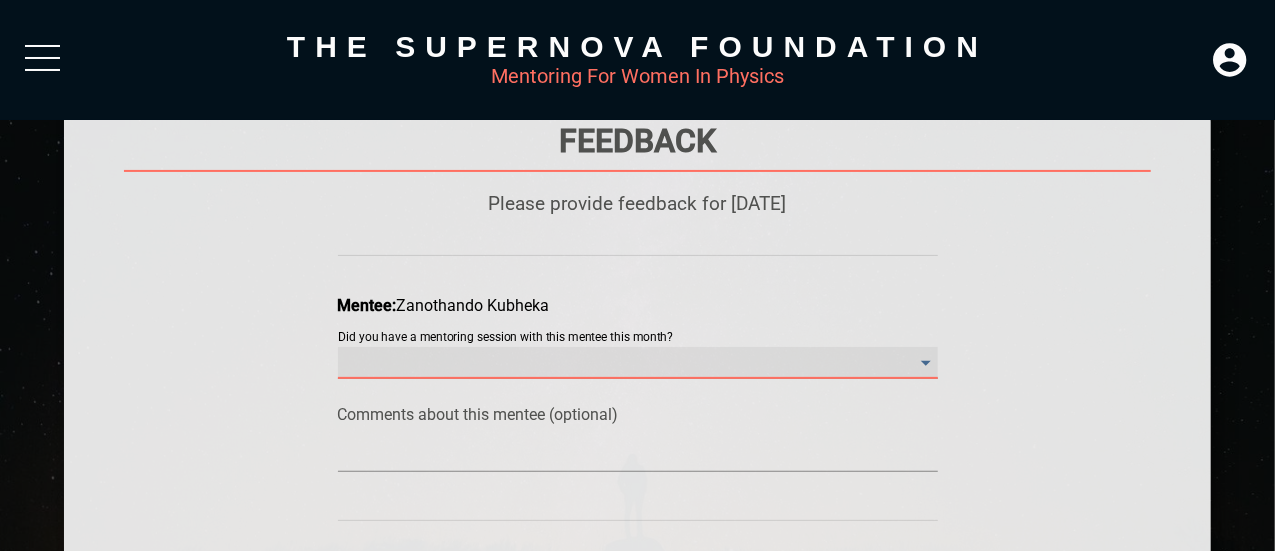 click on "​" at bounding box center (638, 363) 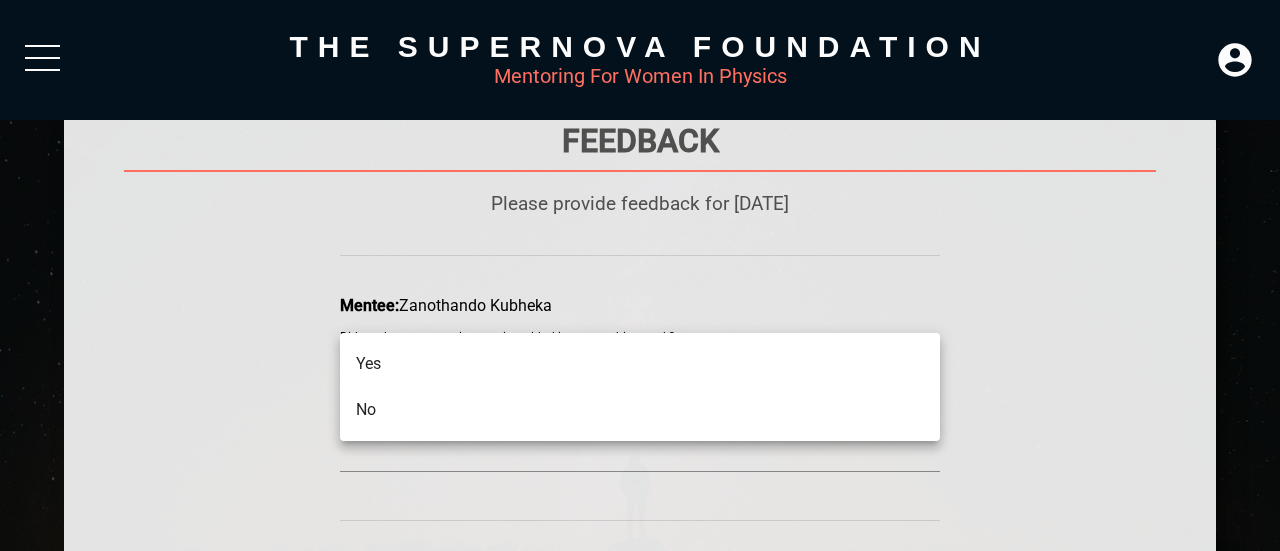 click on "Yes" at bounding box center (640, 364) 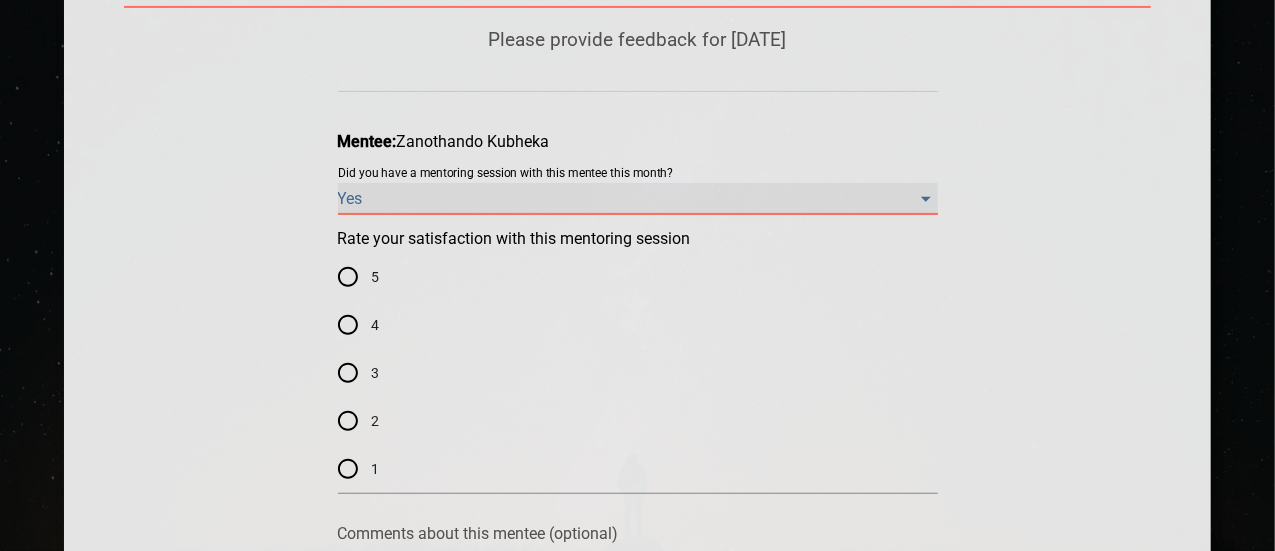 scroll, scrollTop: 284, scrollLeft: 0, axis: vertical 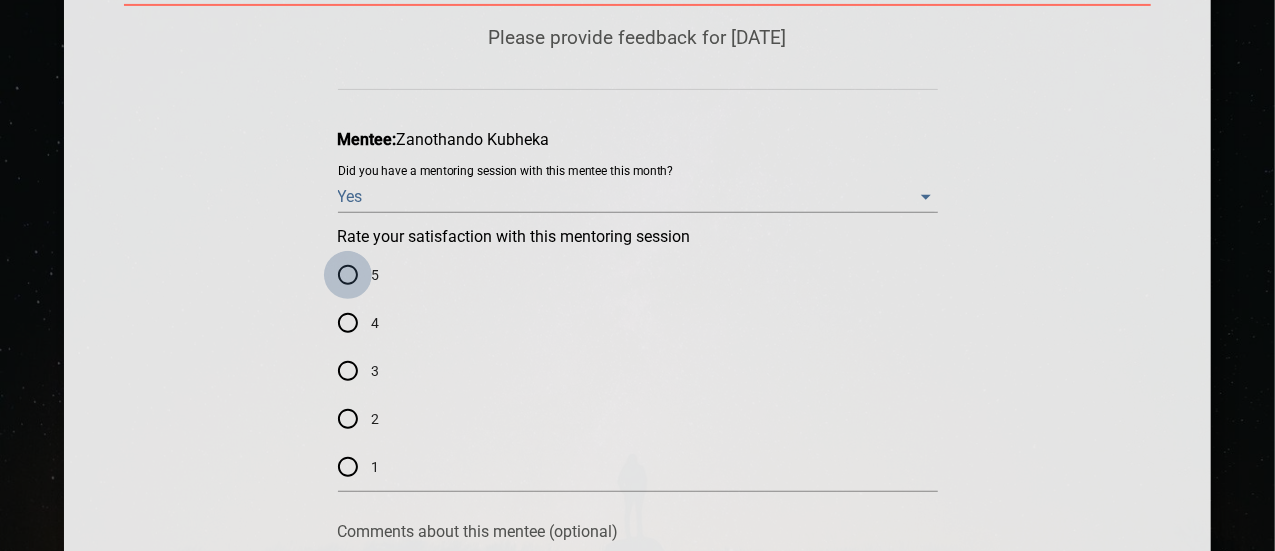click on "5" at bounding box center (348, 275) 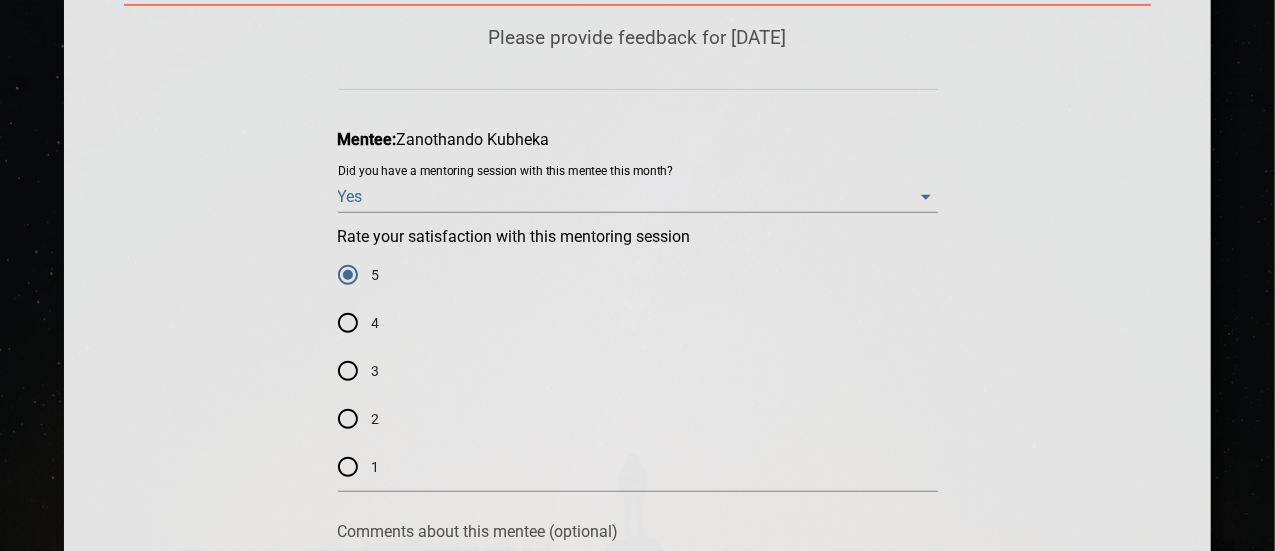 click on "Feedback Please provide feedback for [DATE] Mentee:  [PERSON_NAME] Did you have a mentoring session with this mentee this month? Yes Rate your satisfaction with this mentoring session 5 4 3 2 1 Comments about this mentee (optional) [PERSON_NAME]:  [PERSON_NAME] Did you have a mentoring session with this mentee this month? ​ Comments about this mentee (optional) submit" at bounding box center (638, 500) 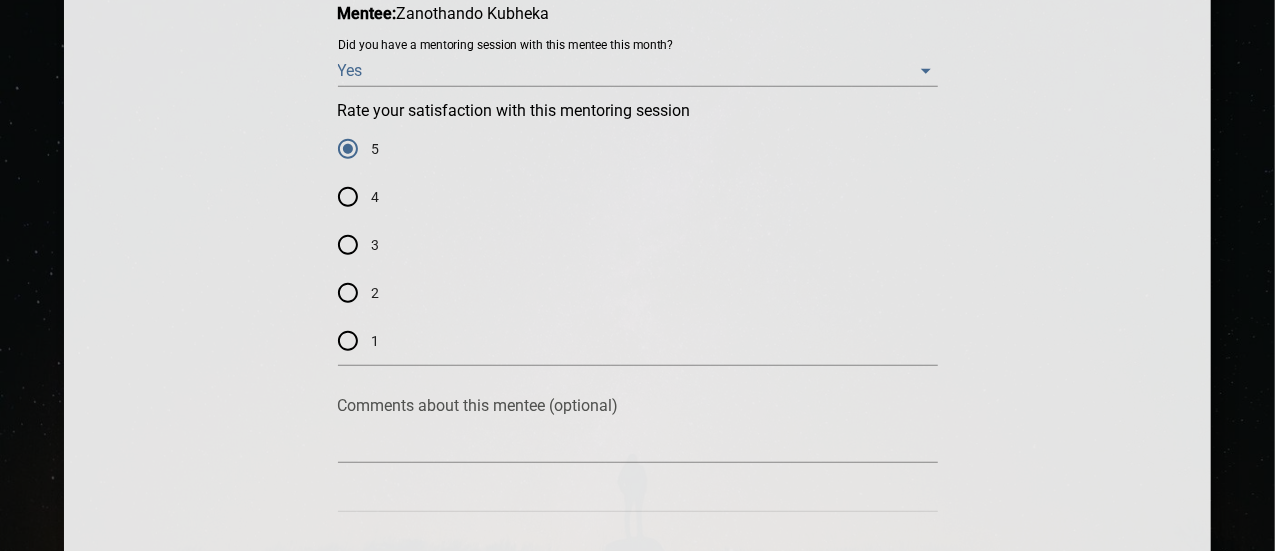 scroll, scrollTop: 418, scrollLeft: 0, axis: vertical 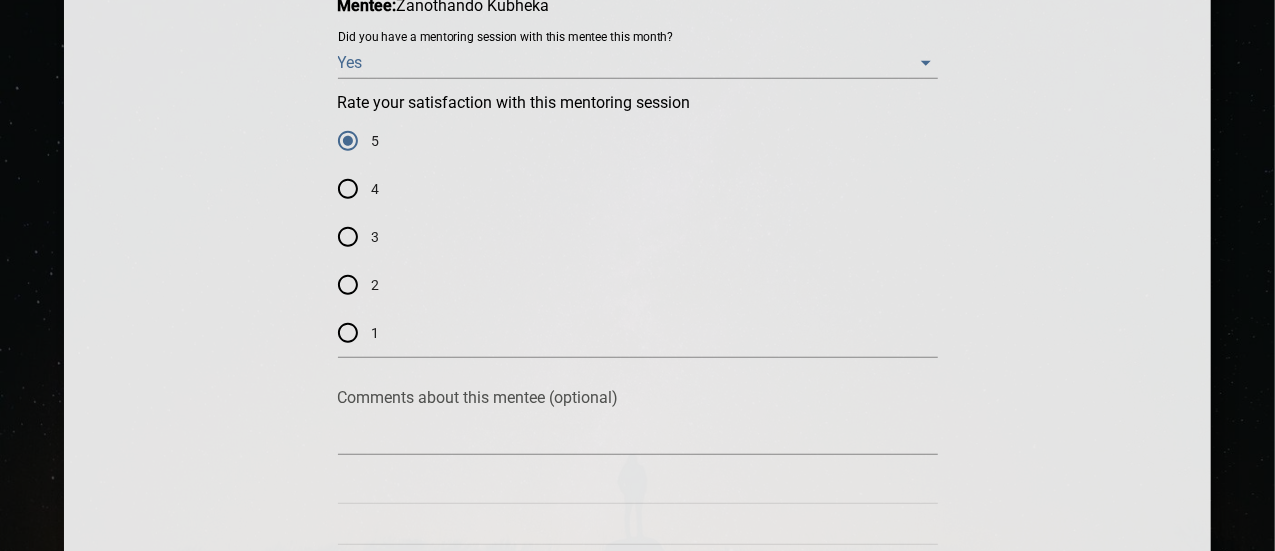 click on "[PERSON_NAME]:  [PERSON_NAME] Did you have a mentoring session with this mentee this month? Yes Rate your satisfaction with this mentoring session 5 4 3 2 1 Comments about this mentee (optional)" at bounding box center [638, 229] 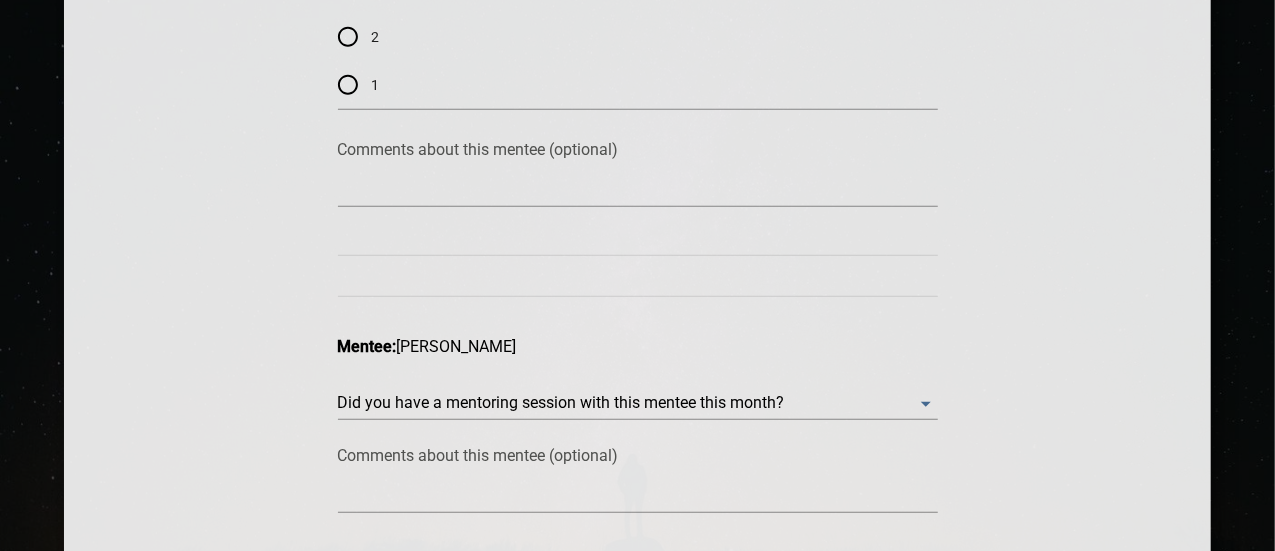 scroll, scrollTop: 666, scrollLeft: 0, axis: vertical 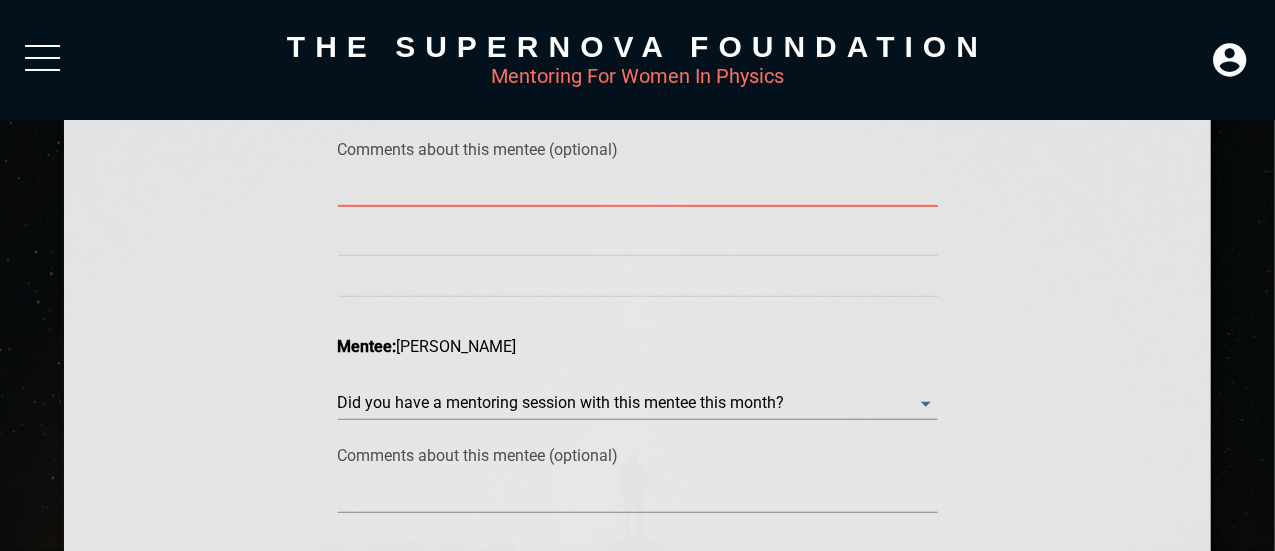 click at bounding box center [638, 190] 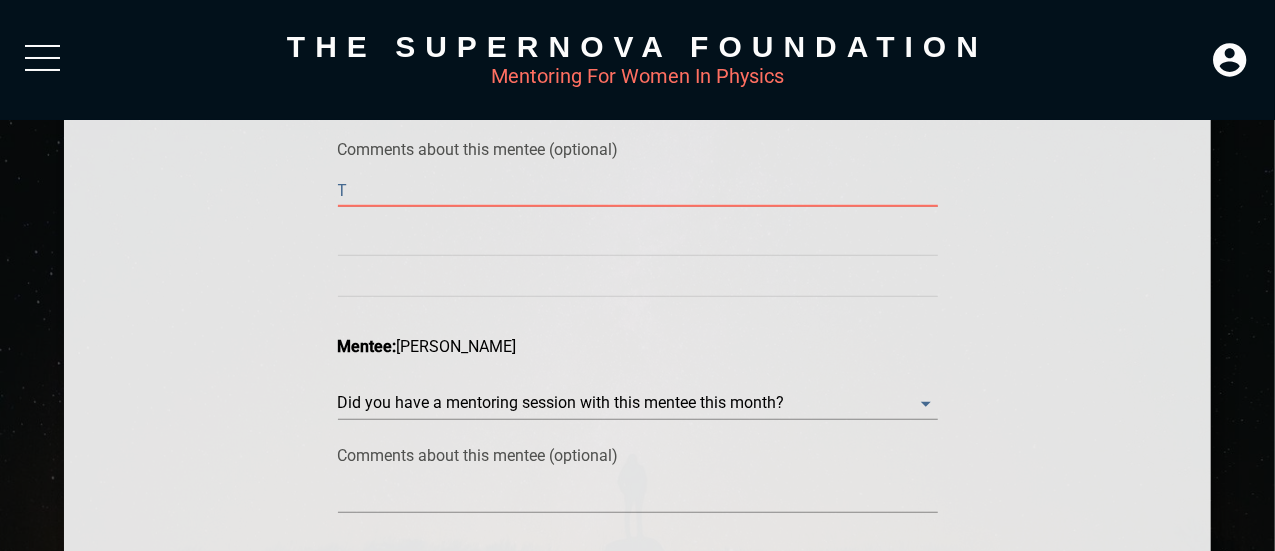 type on "Th" 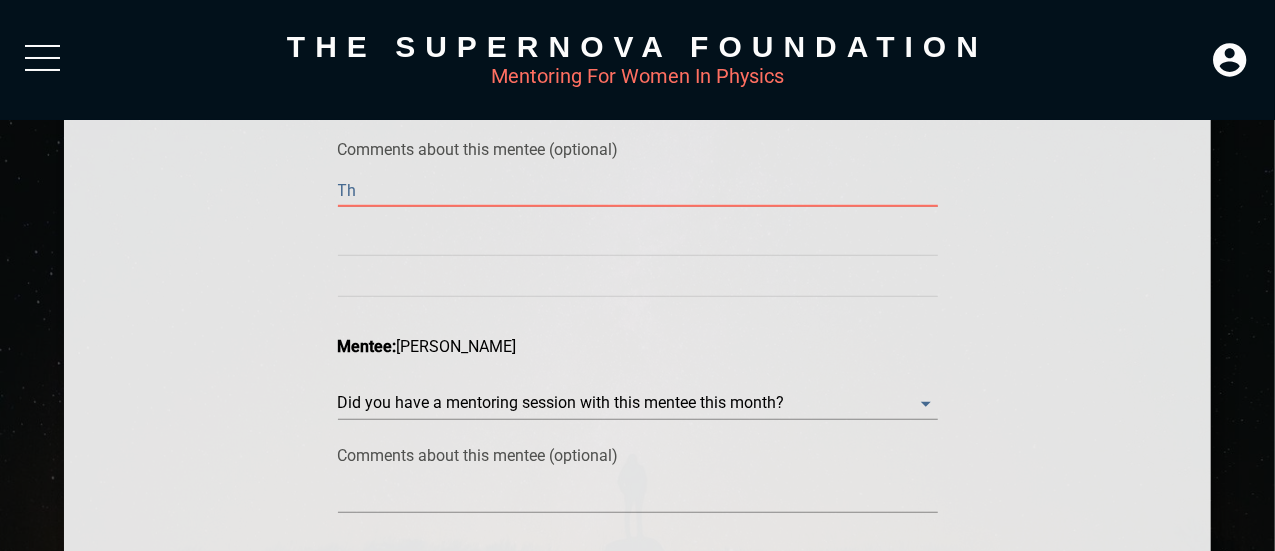 type on "Thi" 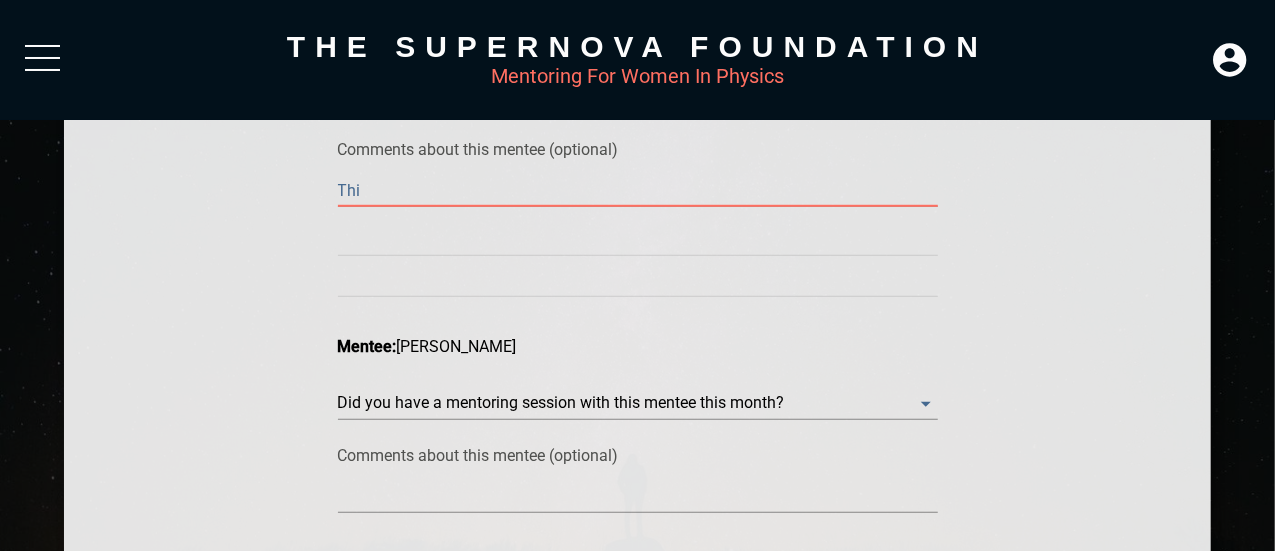 type on "This" 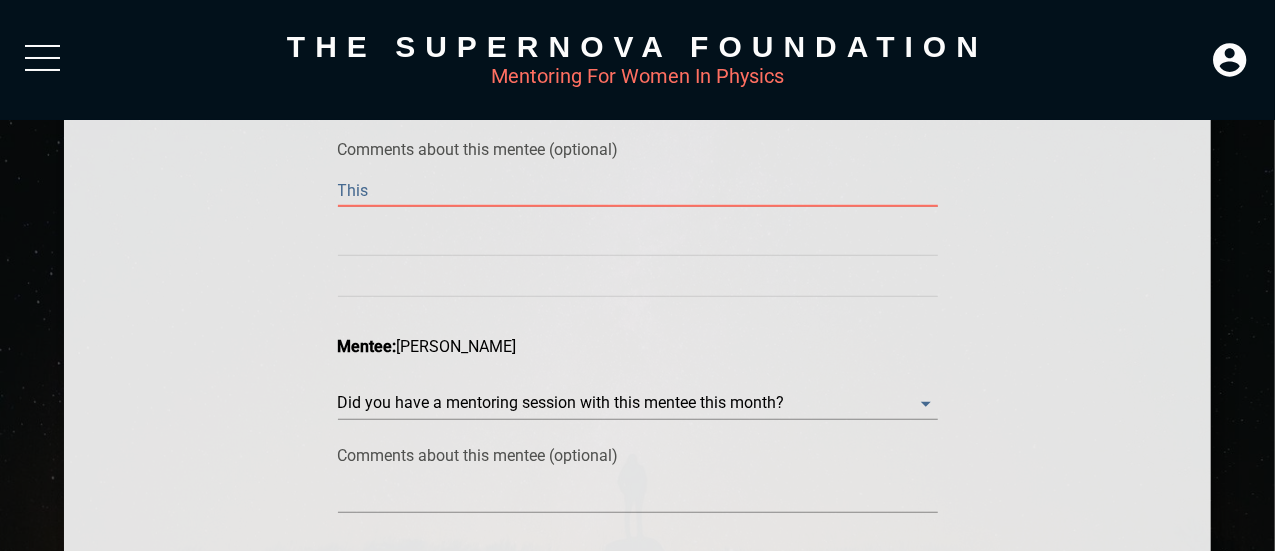 type on "This" 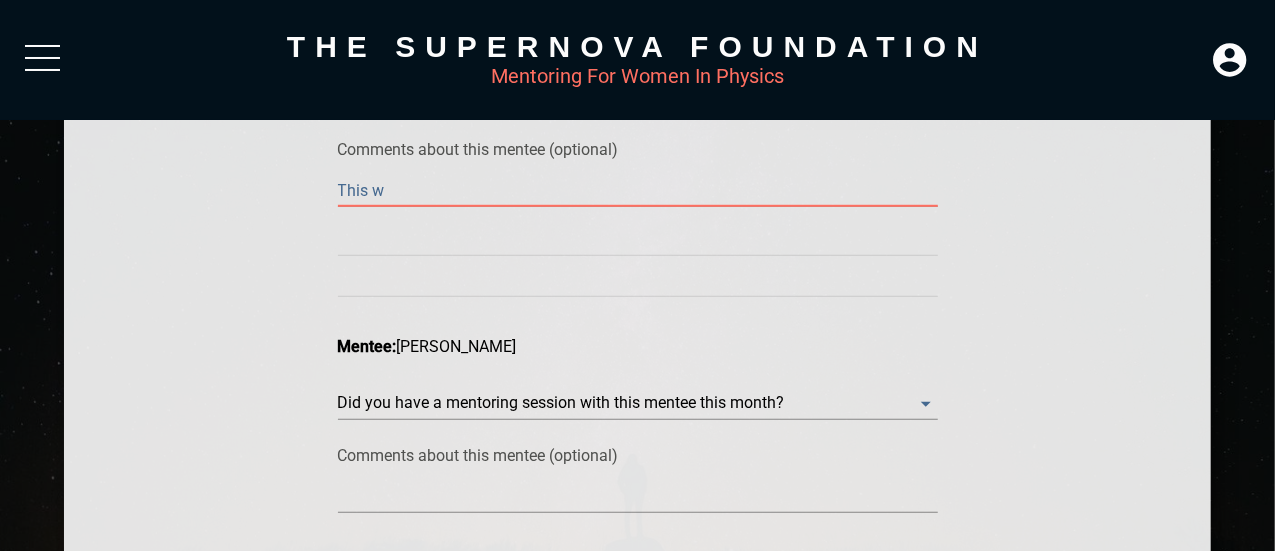 type on "This wa" 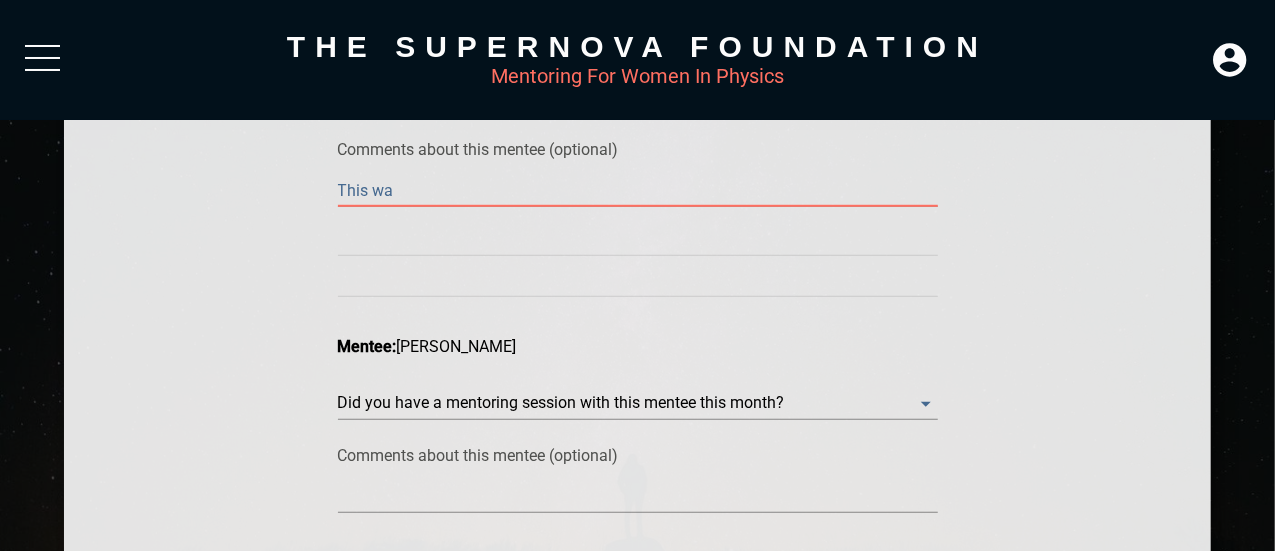 type on "This was" 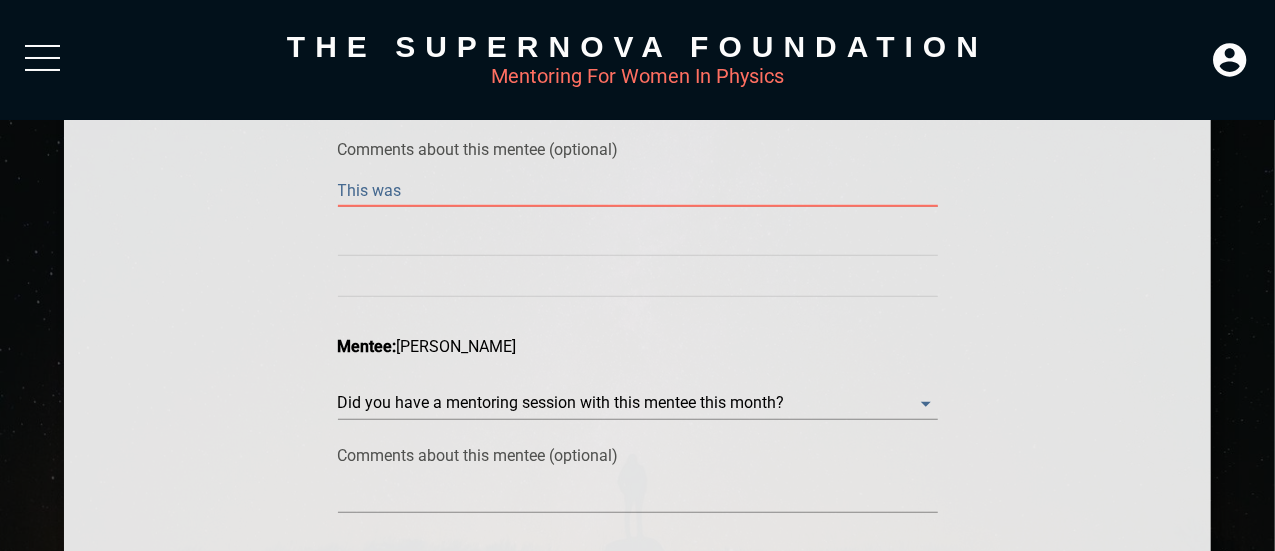 type on "This was" 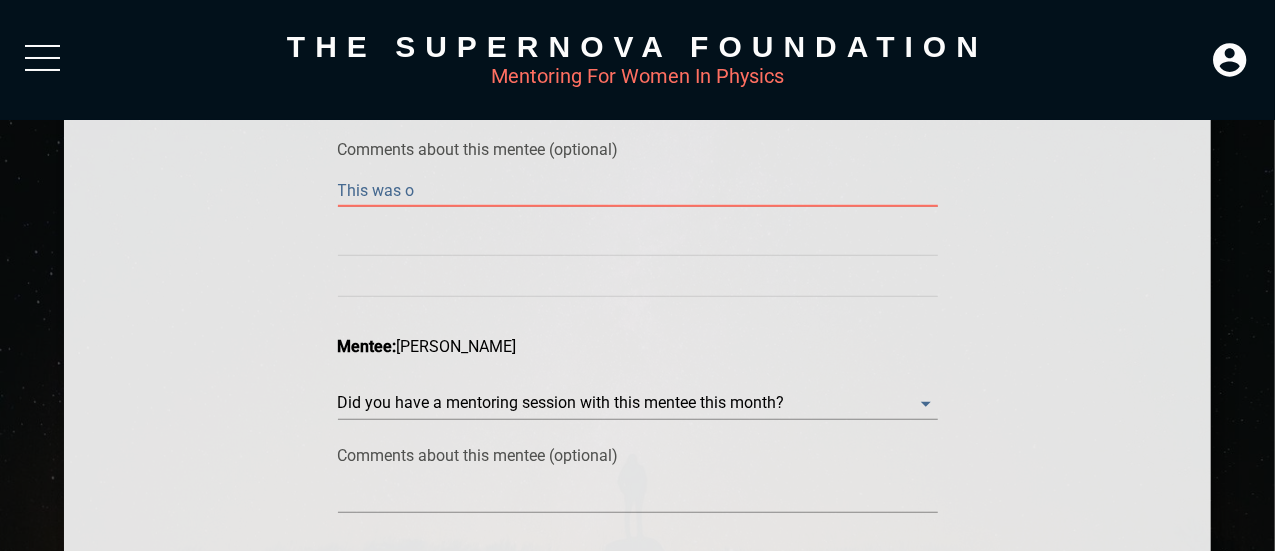 type on "This was ou" 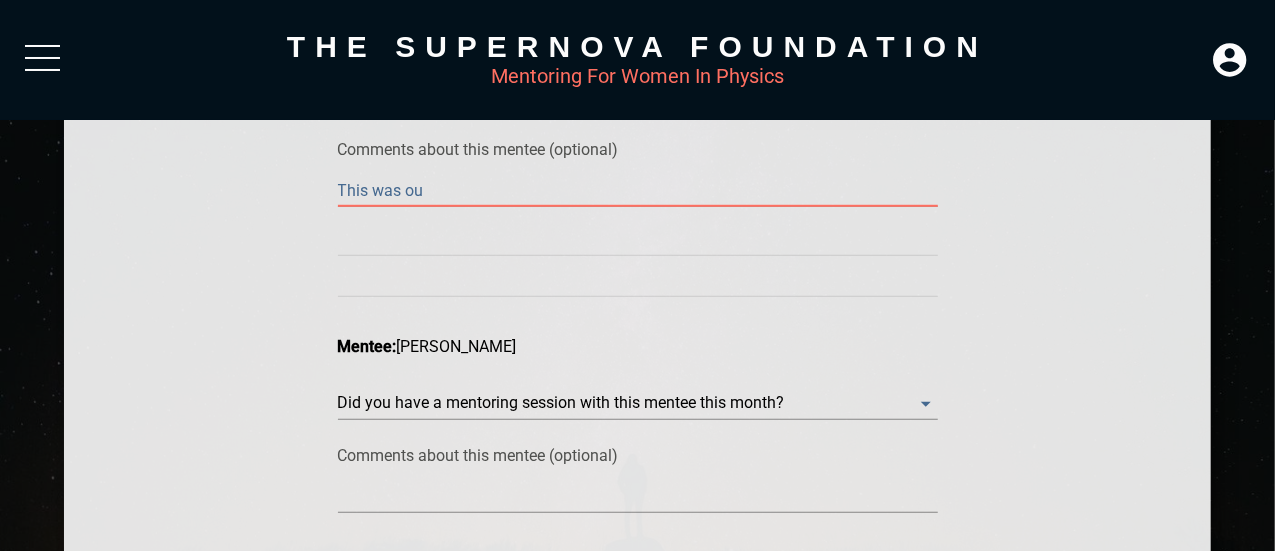type on "This was our" 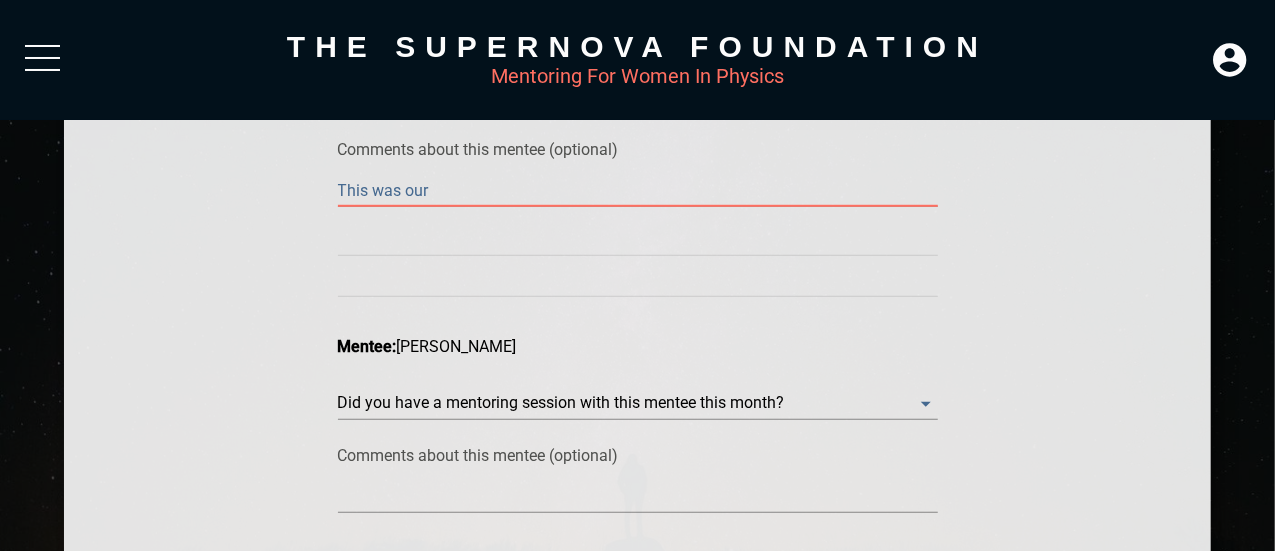 type on "This was our" 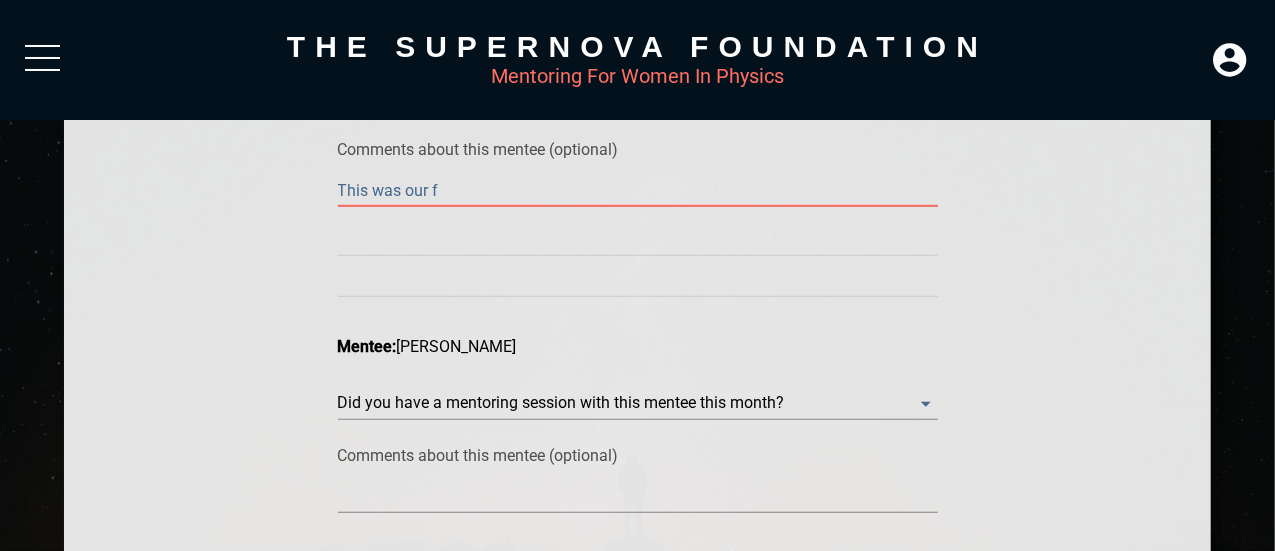 type on "This was our fi" 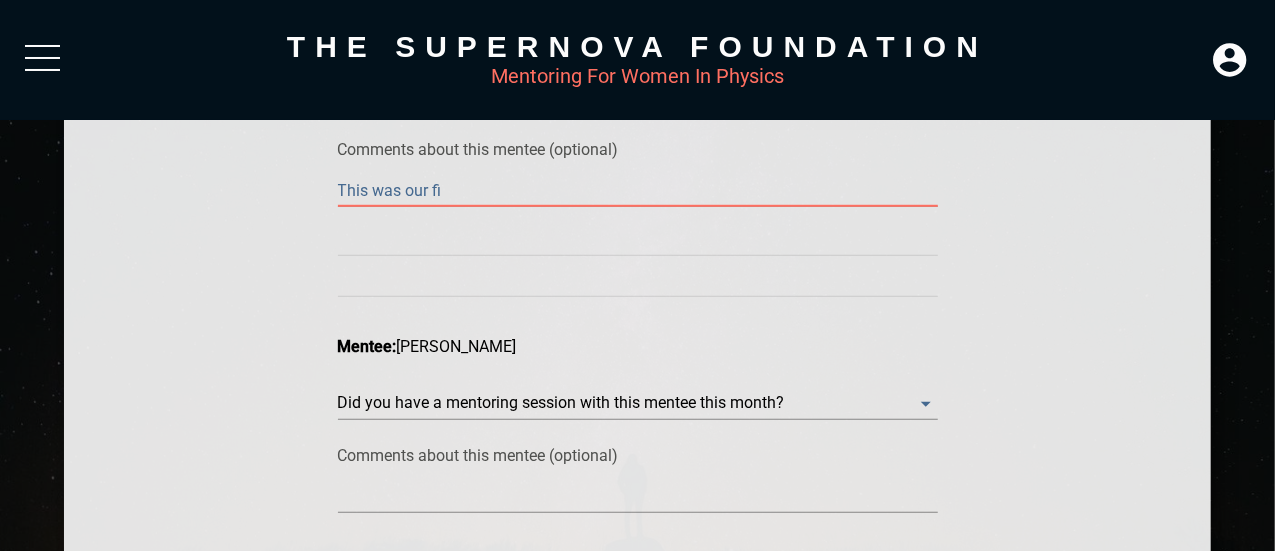 type on "This was our fir" 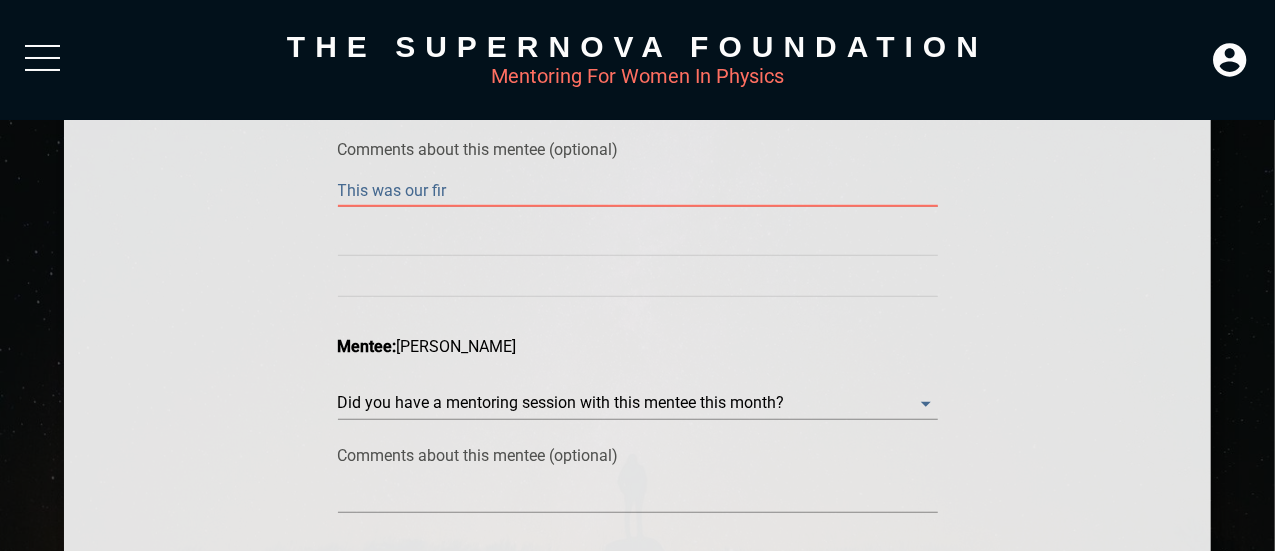 type on "This was our firs" 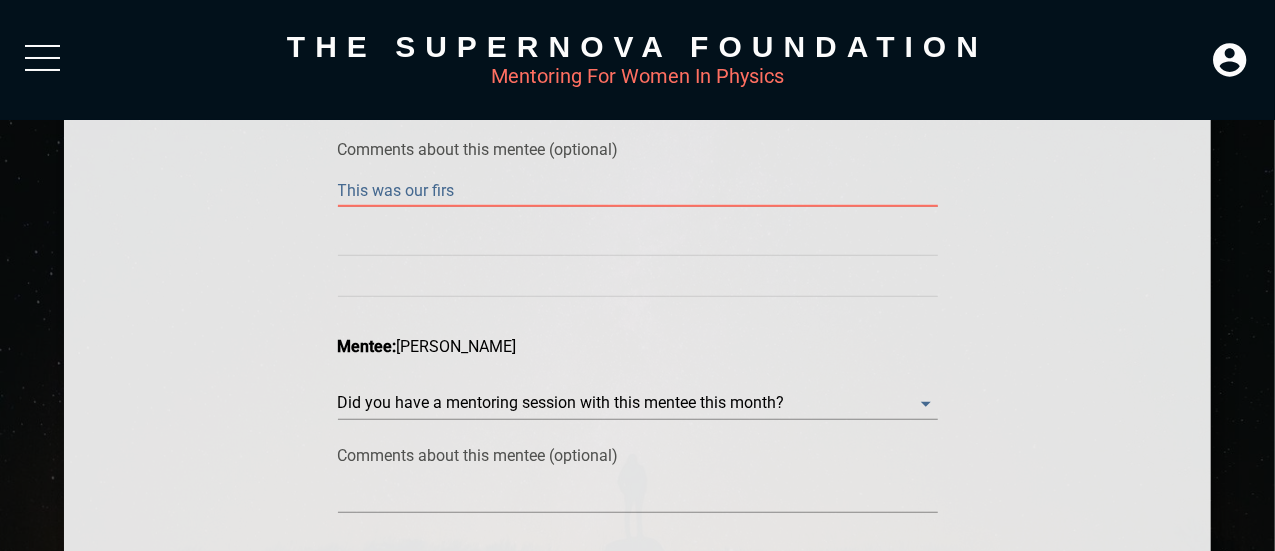 type on "This was our first" 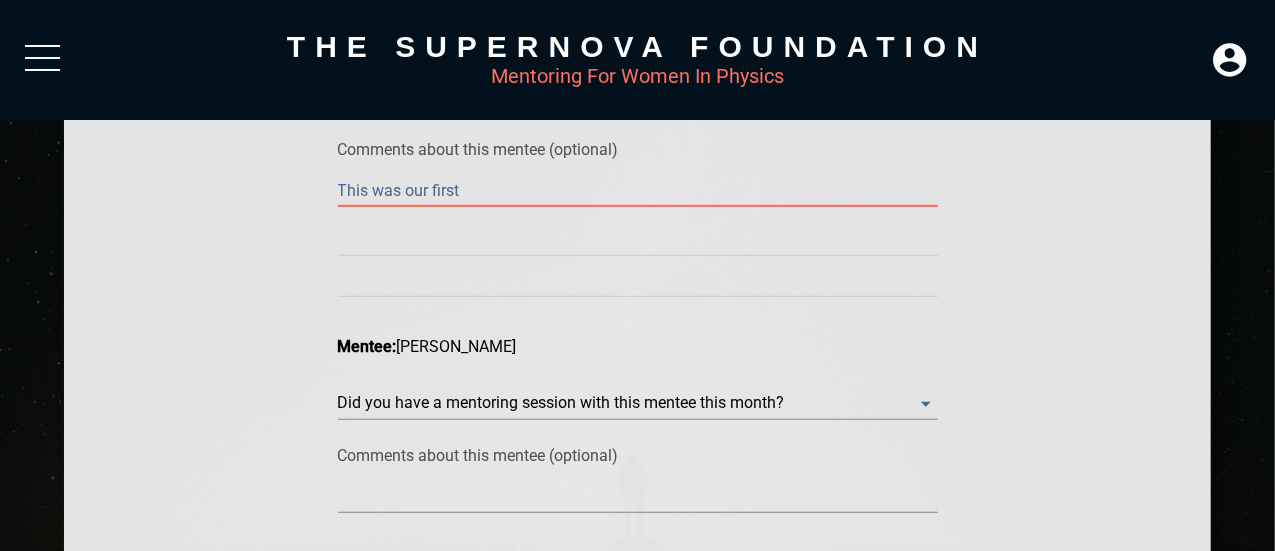 type on "This was our first" 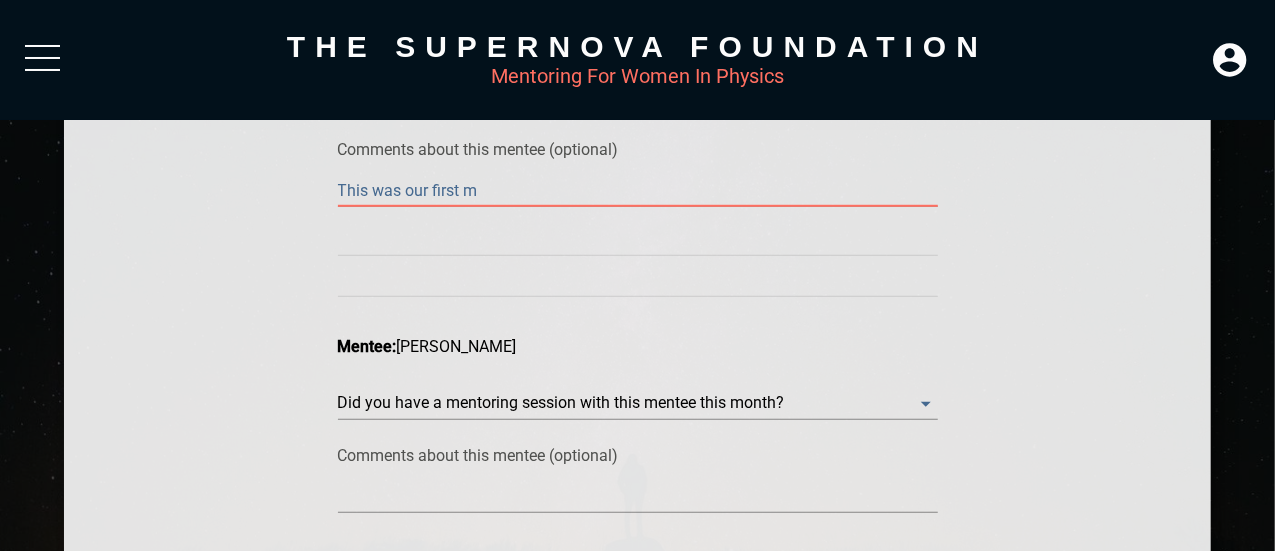 type on "This was our first me" 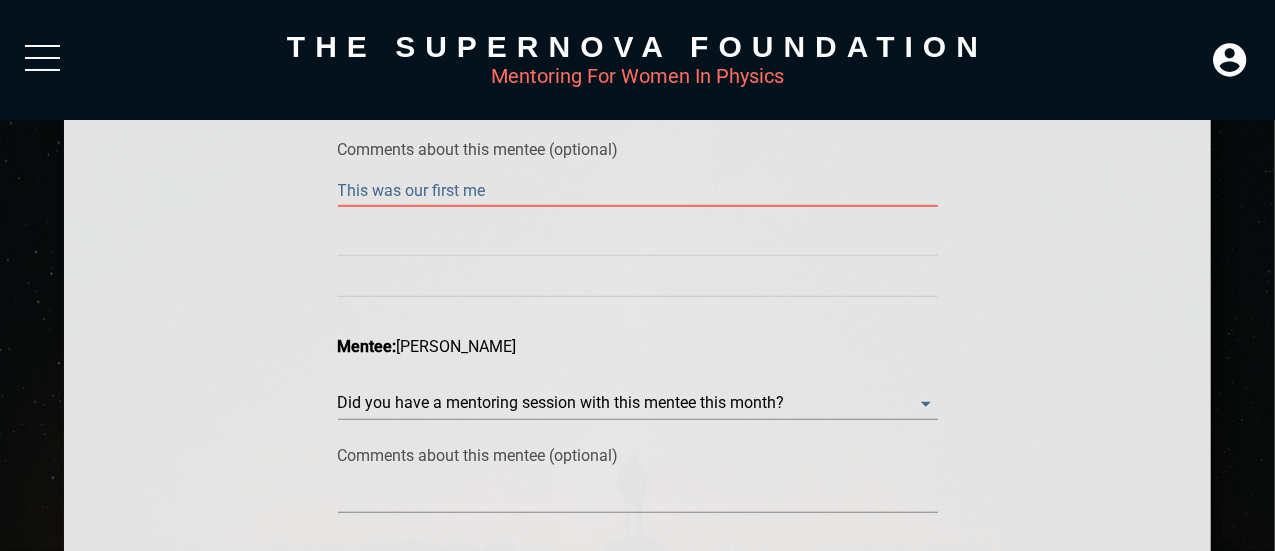 type on "This was our first mee" 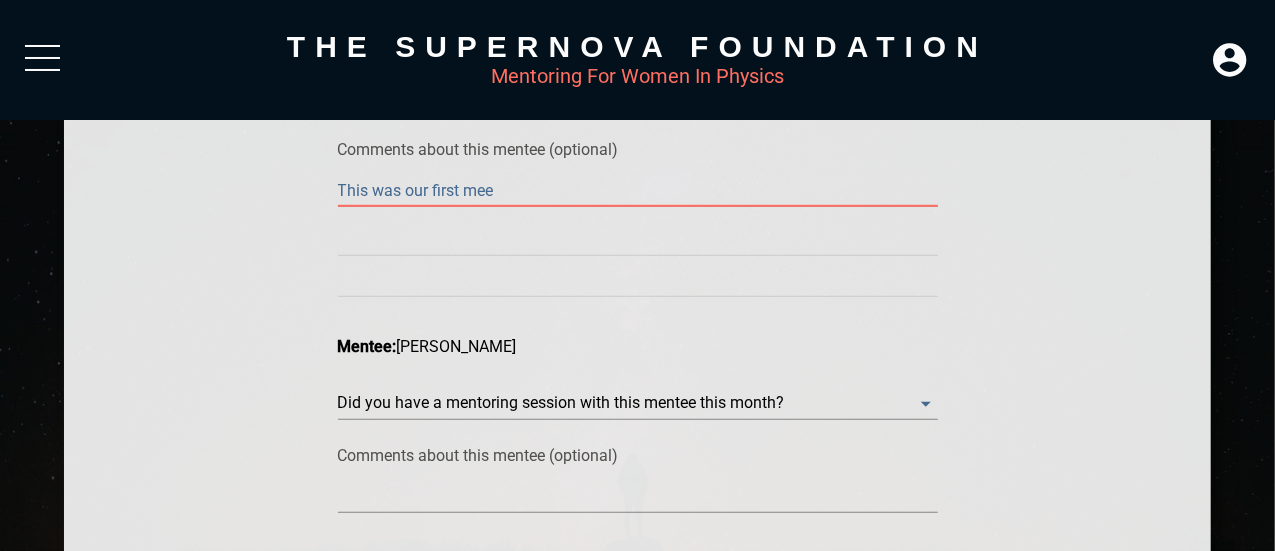 type on "This was our first meet" 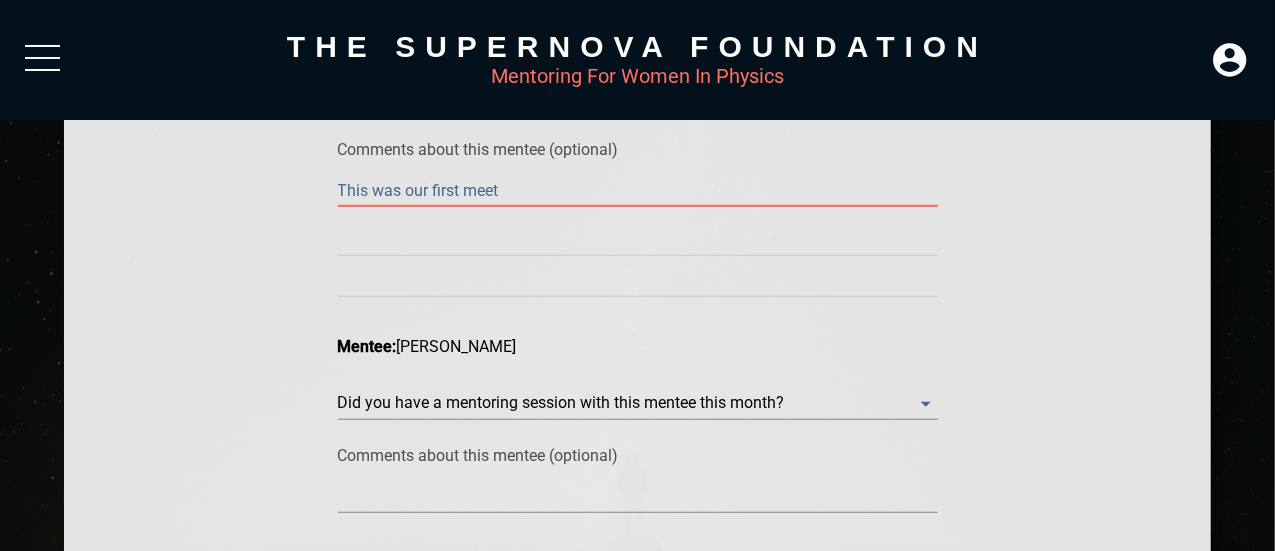 type on "This was our first meeti" 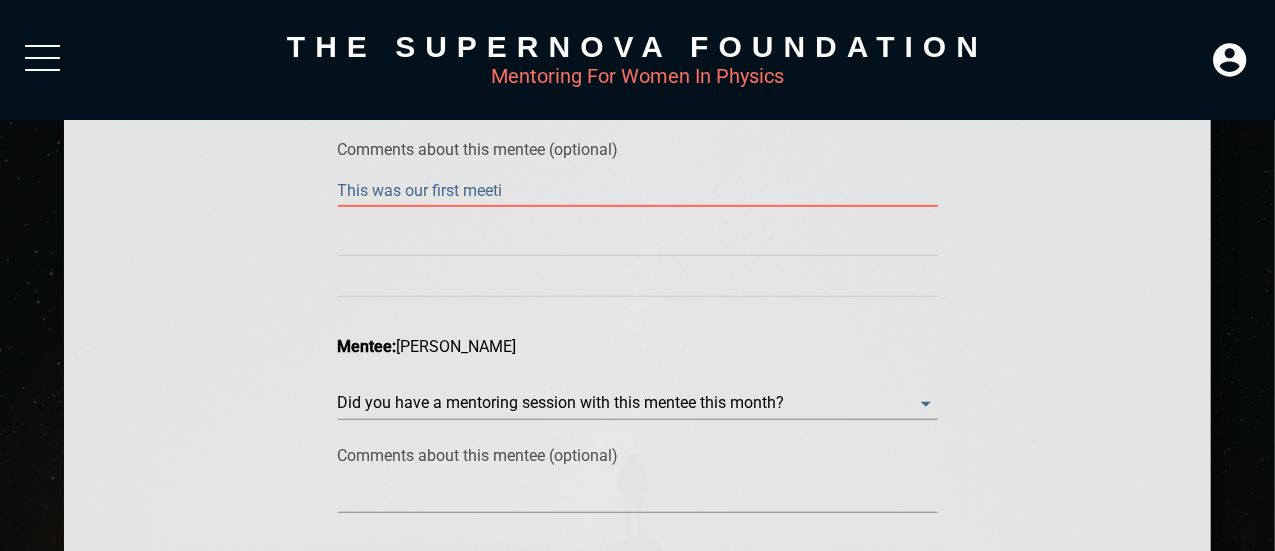 type on "This was our first meetin" 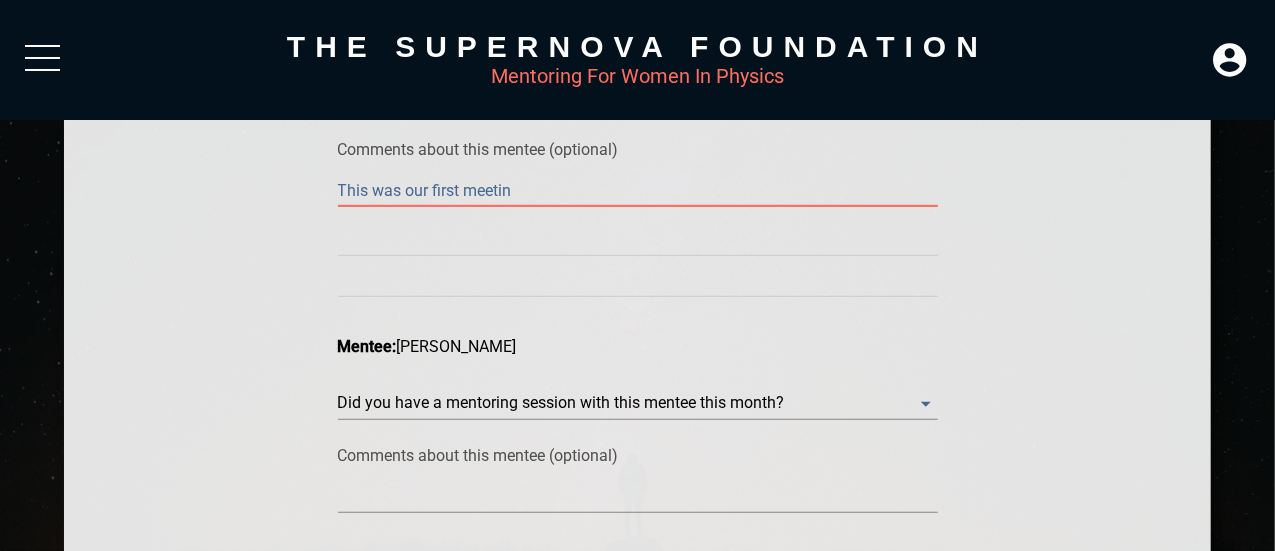 type on "This was our first meeting" 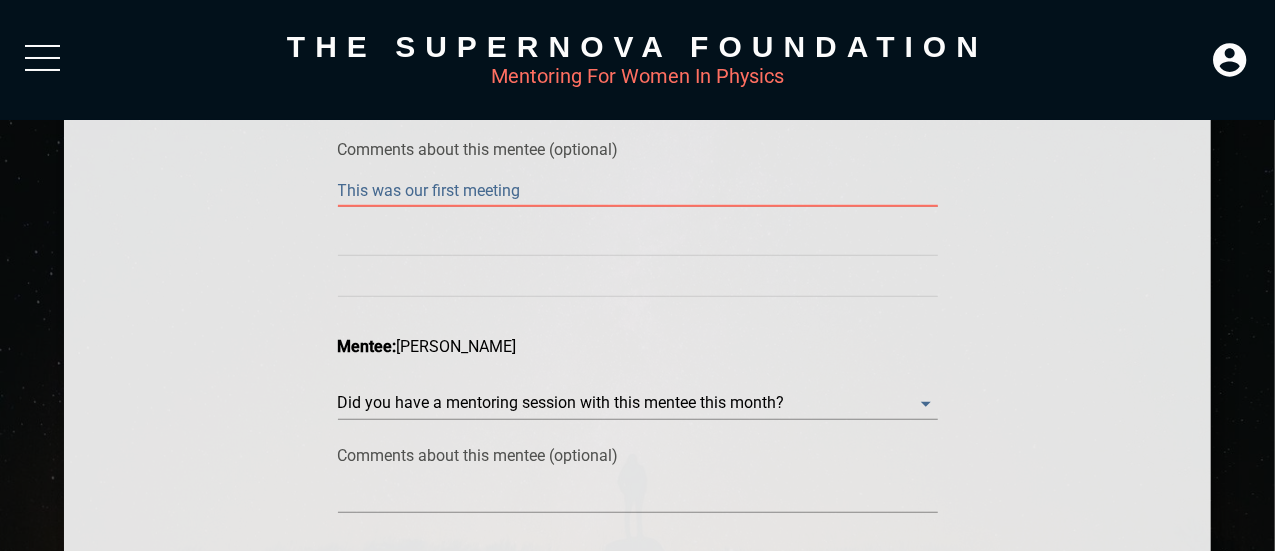 type on "This was our first meeting" 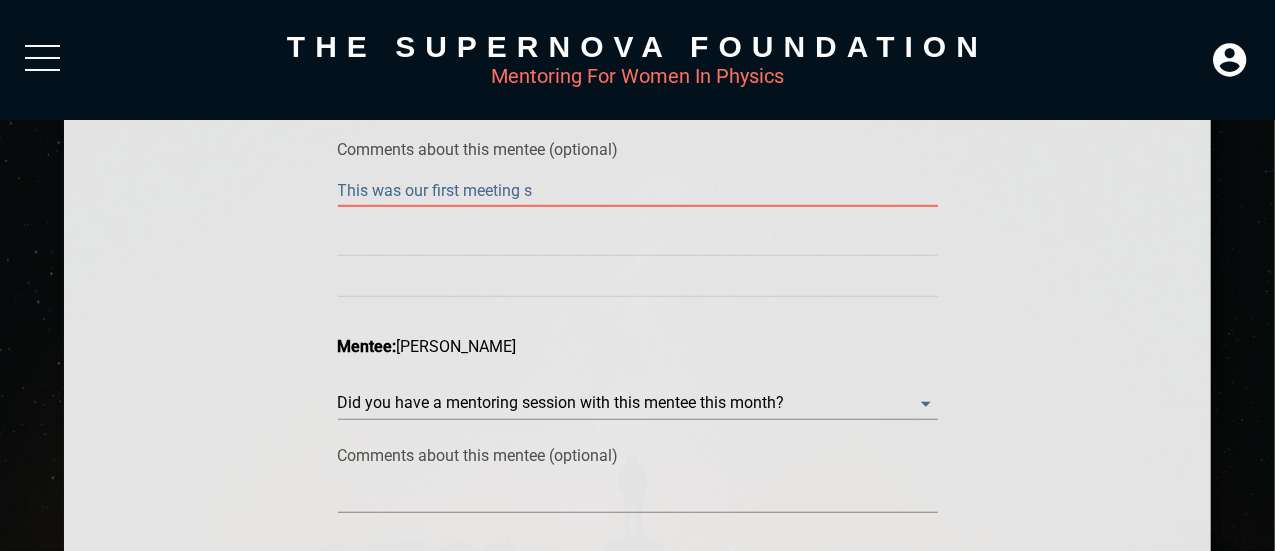 type on "This was our first meeting so" 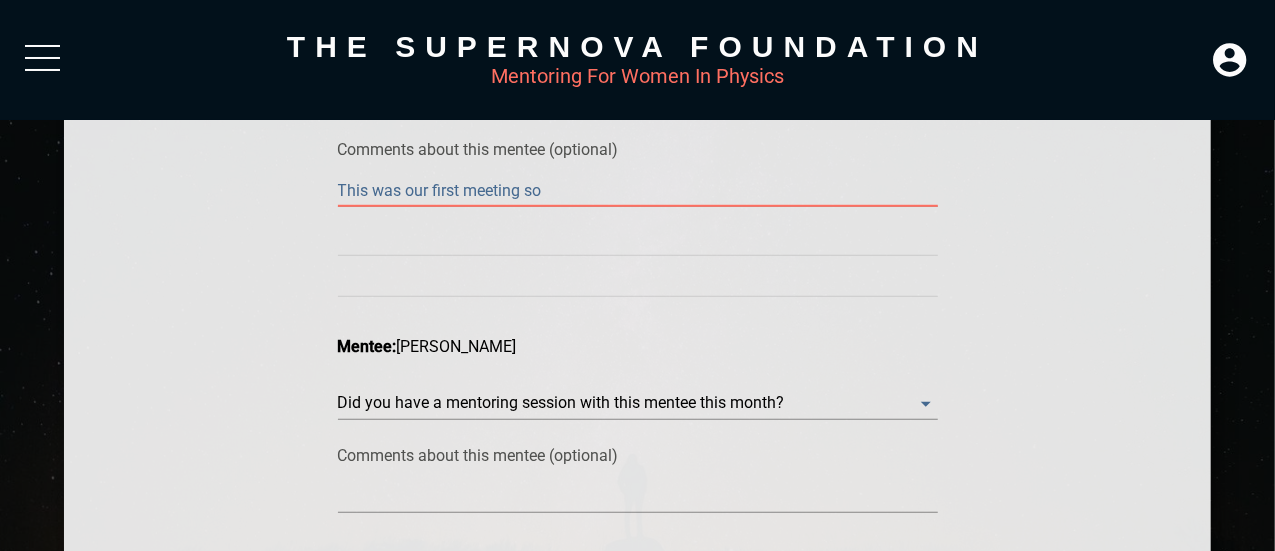 type on "This was our first meeting so" 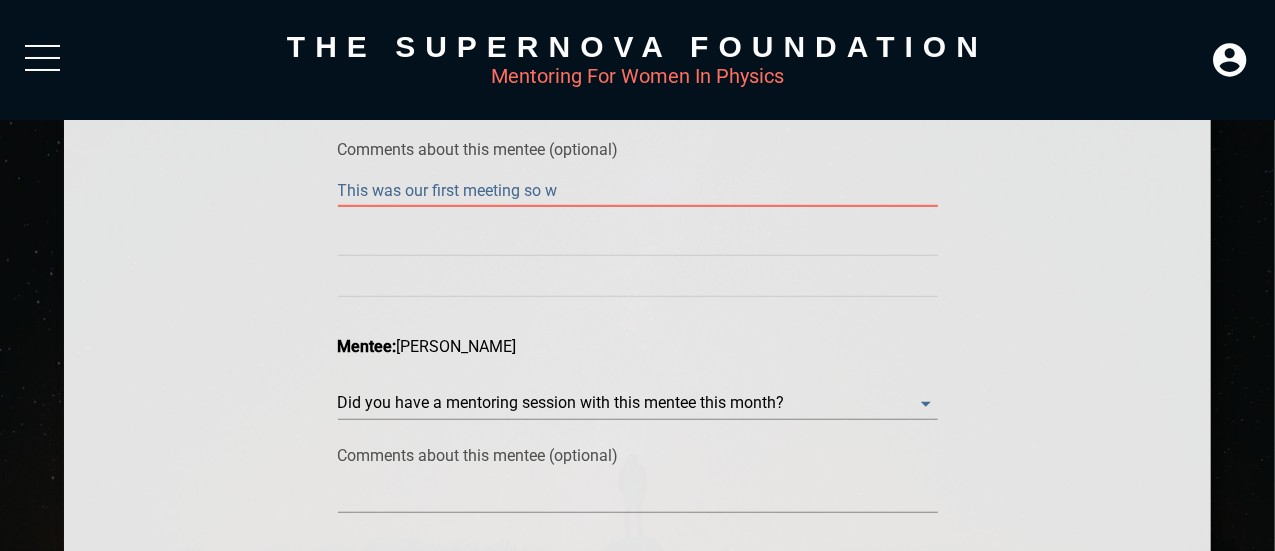 type on "This was our first meeting so we" 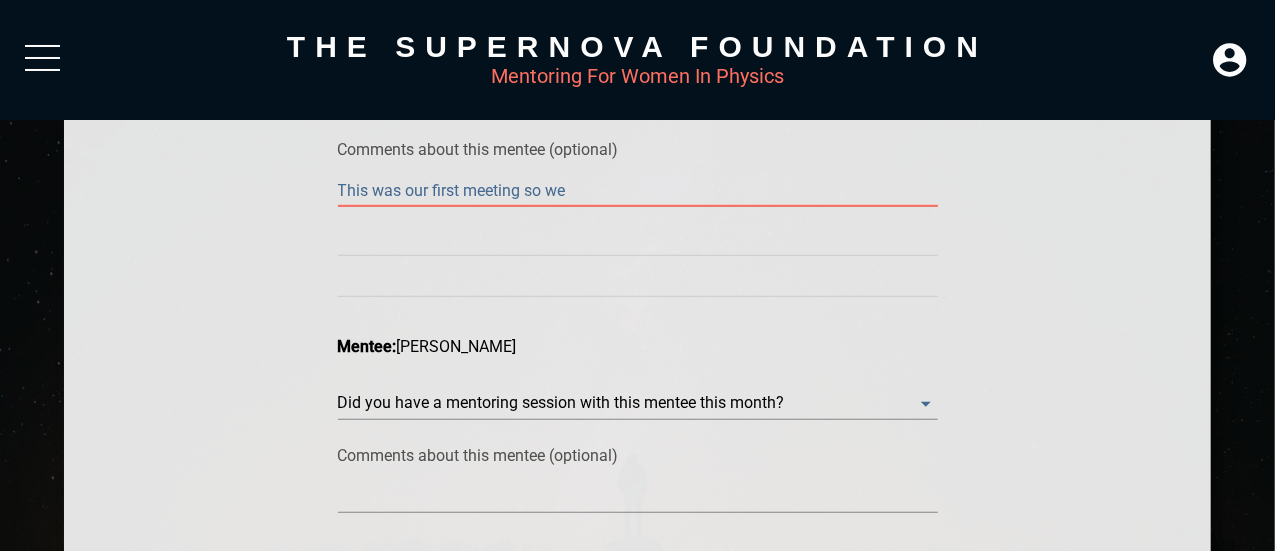 type on "This was our first meeting so we" 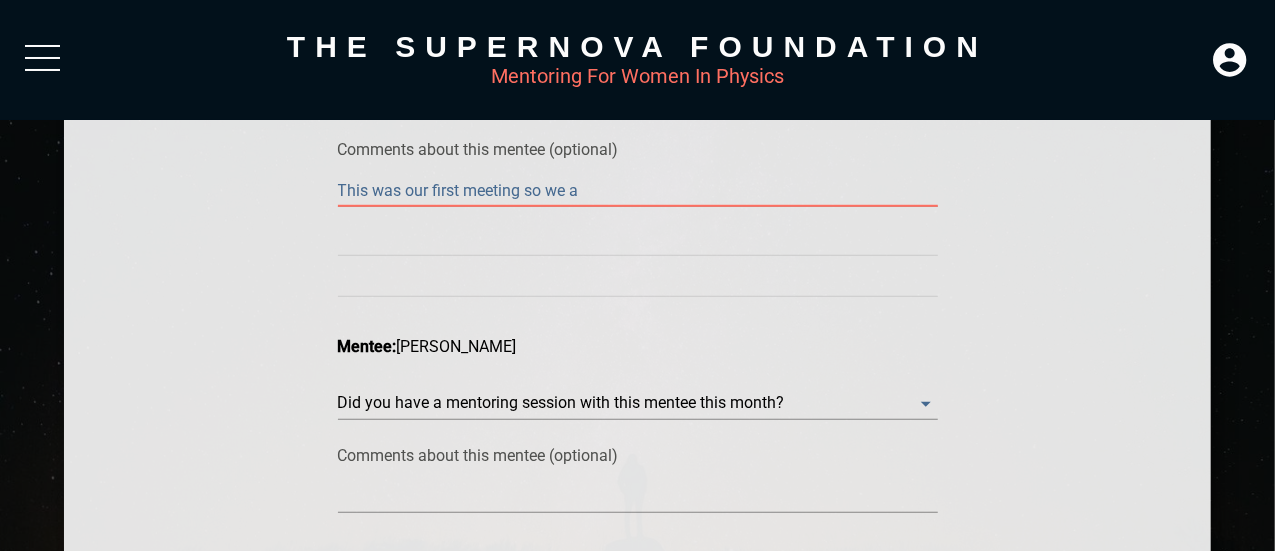 type on "This was our first meeting so we ar" 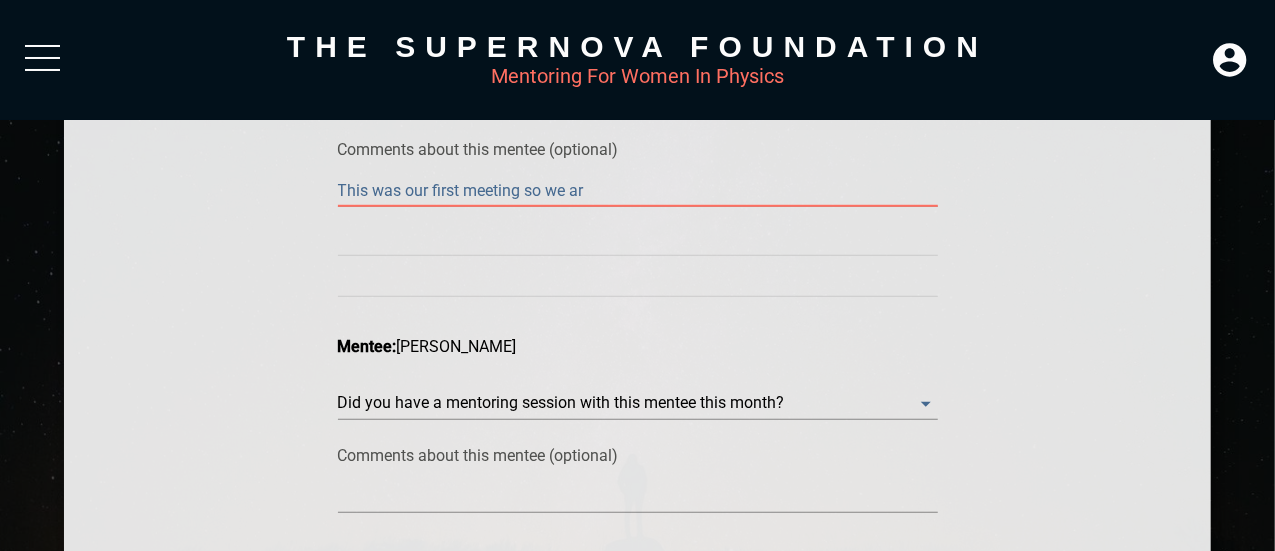 type on "This was our first meeting so we are" 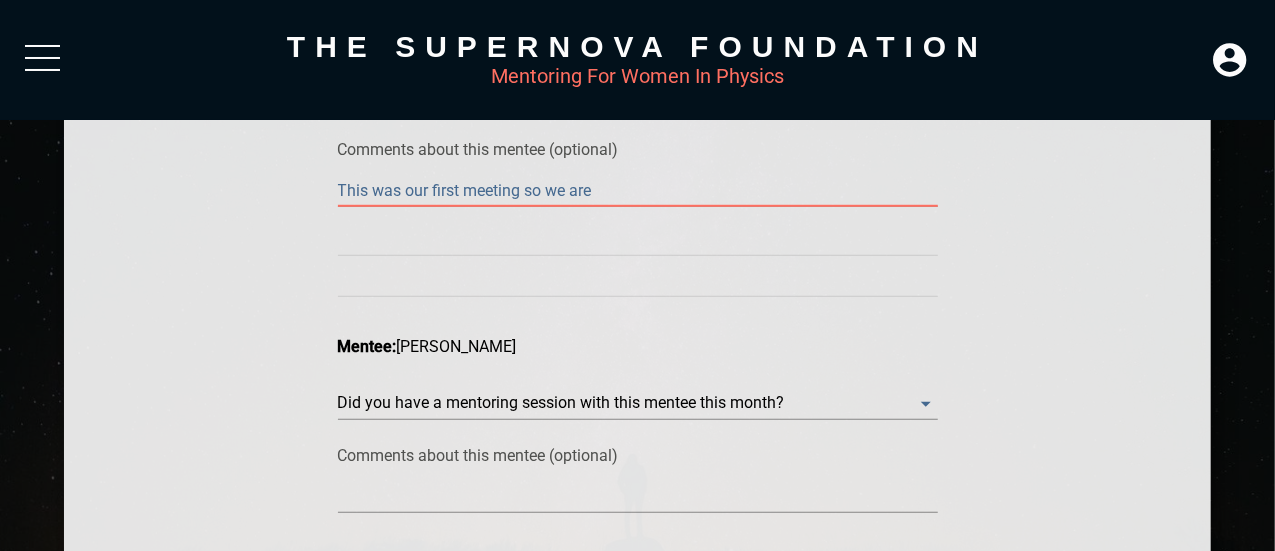 type on "This was our first meeting so we are" 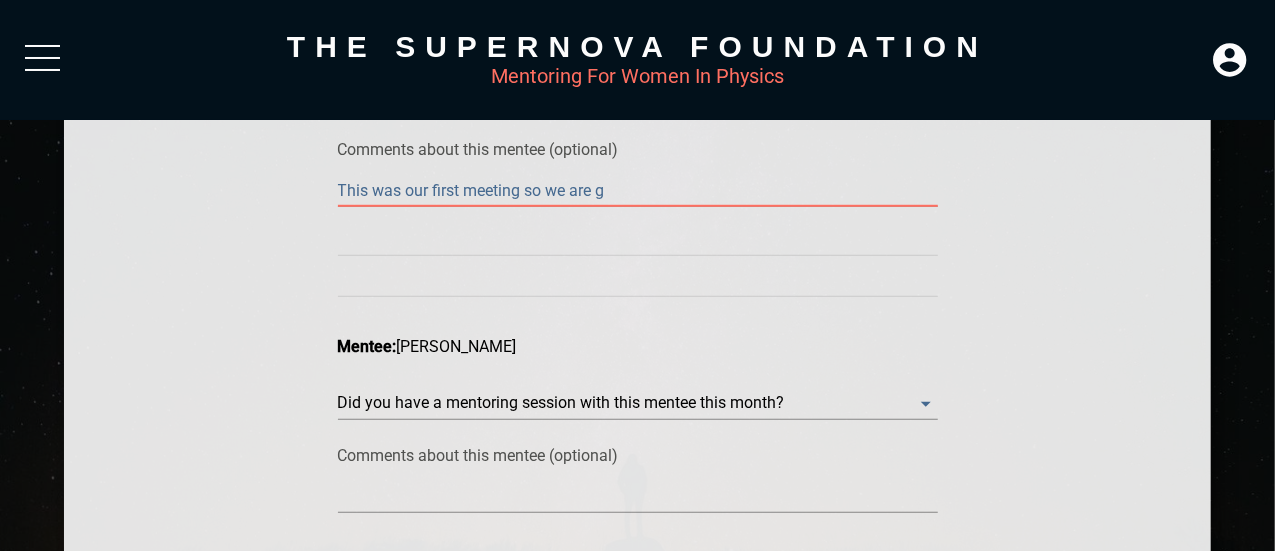 type on "This was our first meeting so we are ge" 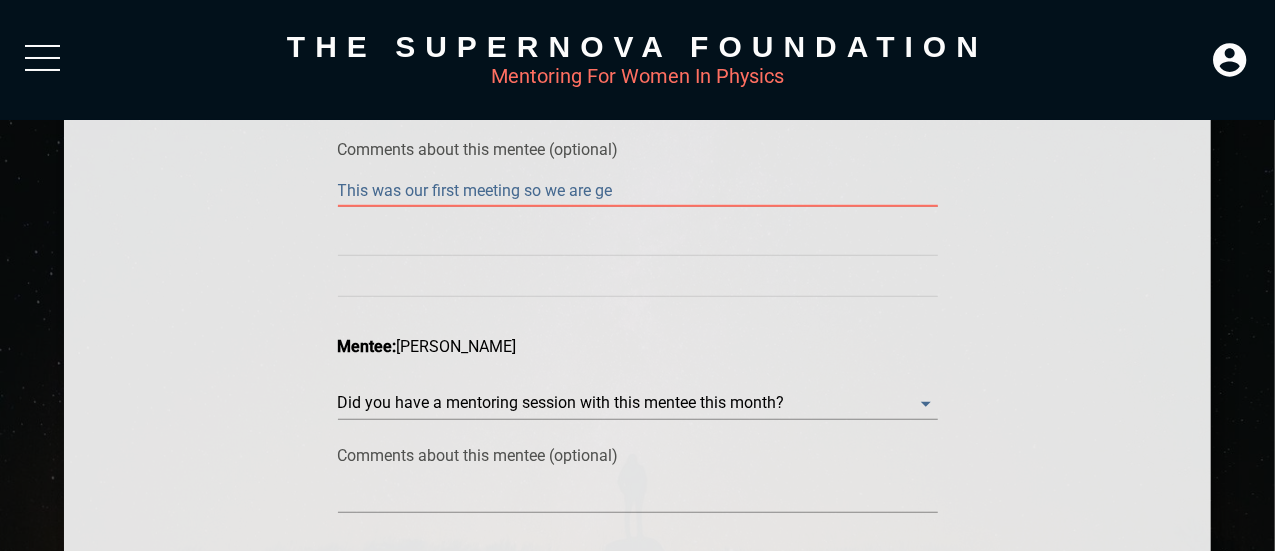 type on "This was our first meeting so we are get" 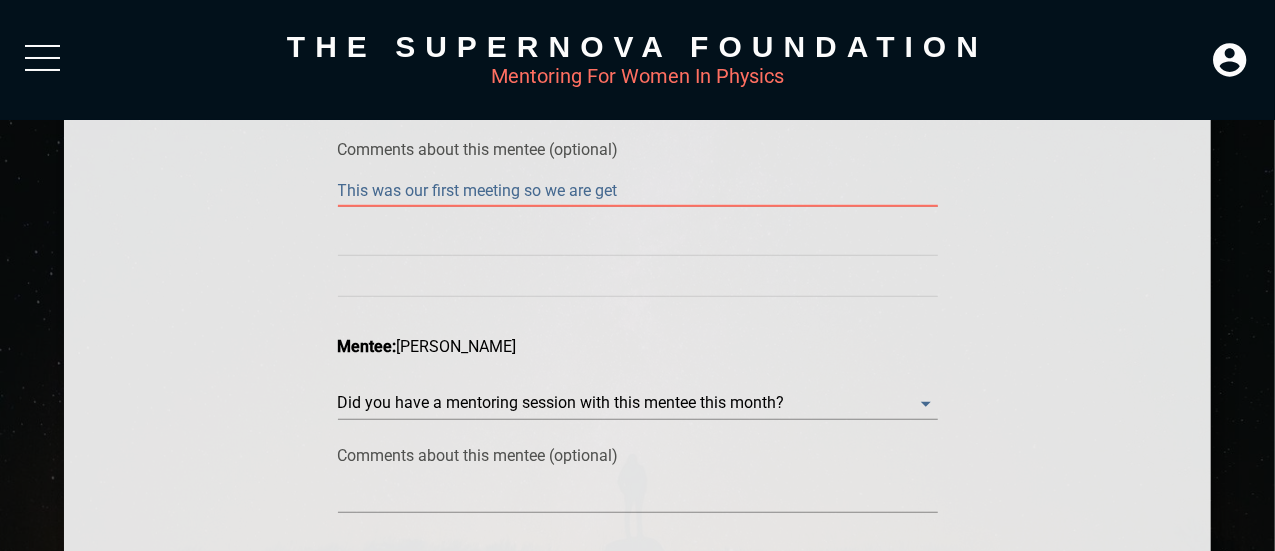 type on "This was our first meeting so we are gett" 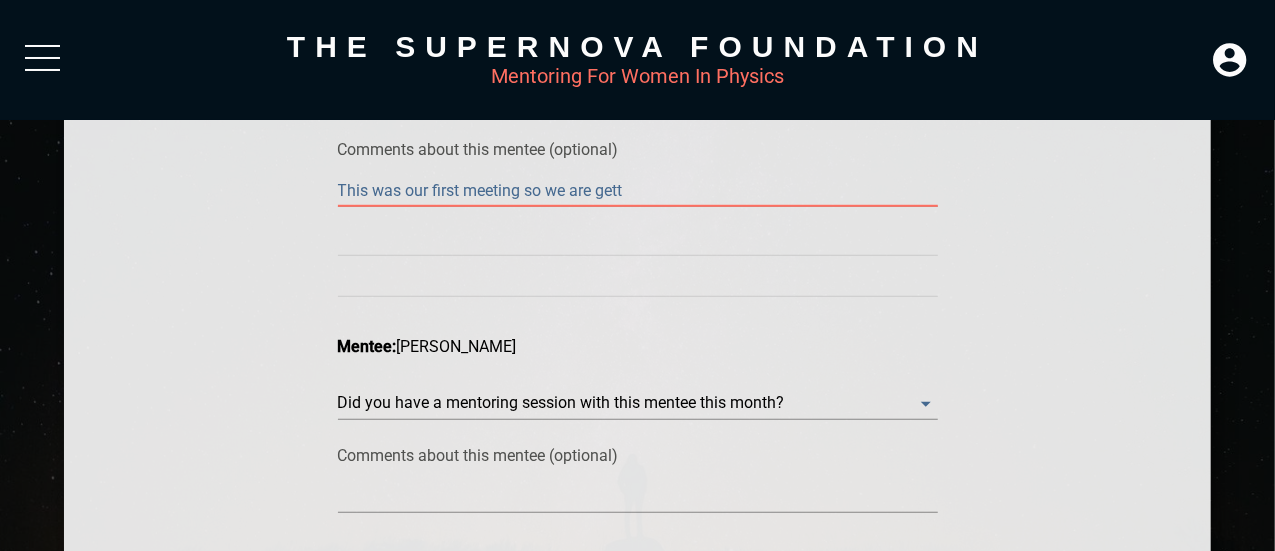 type on "This was our first meeting so we are getti" 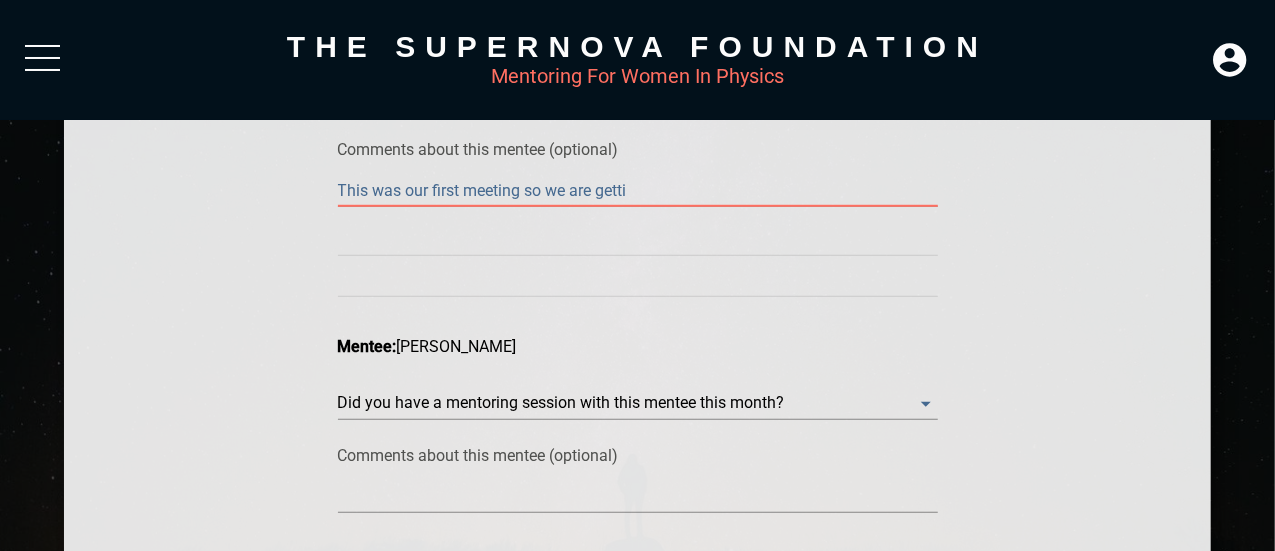type on "This was our first meeting so we are gettin" 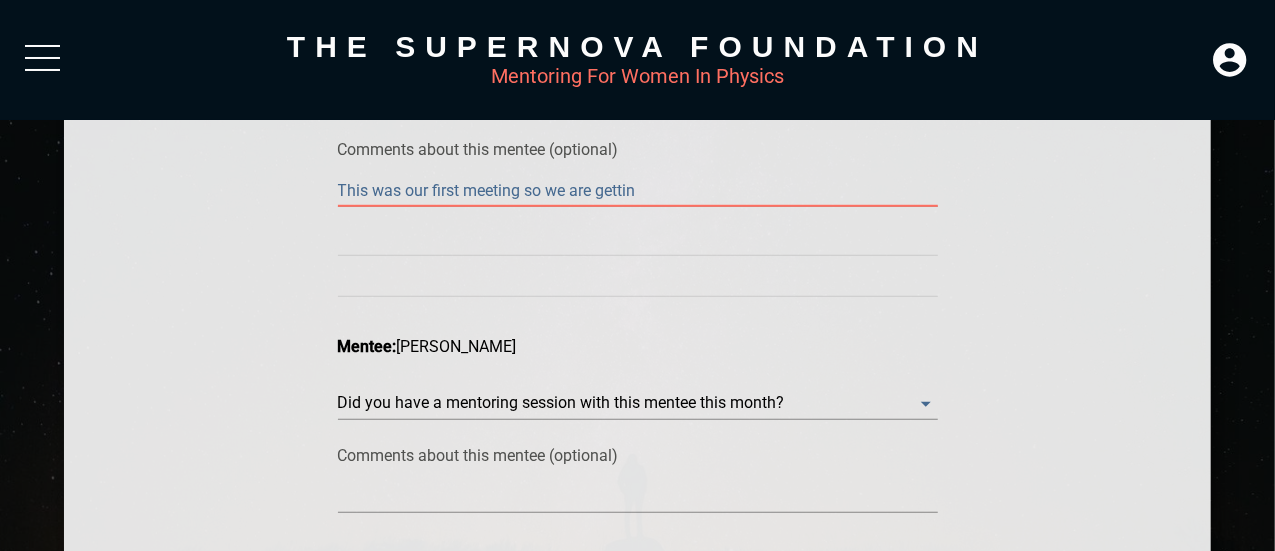 type on "This was our first meeting so we are getting" 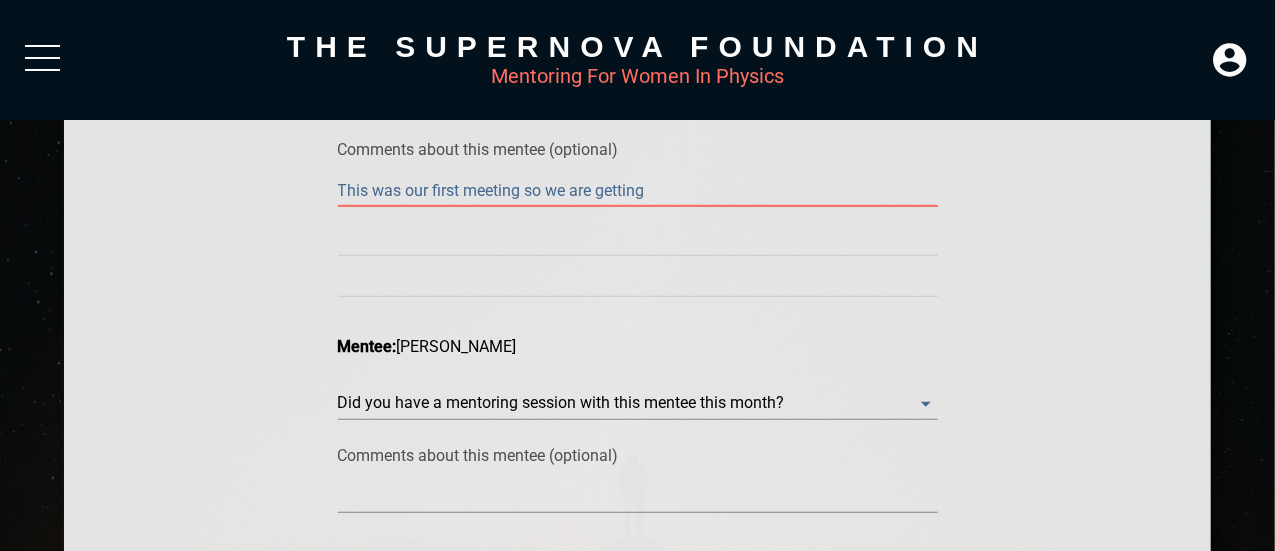 type on "This was our first meeting so we are getting" 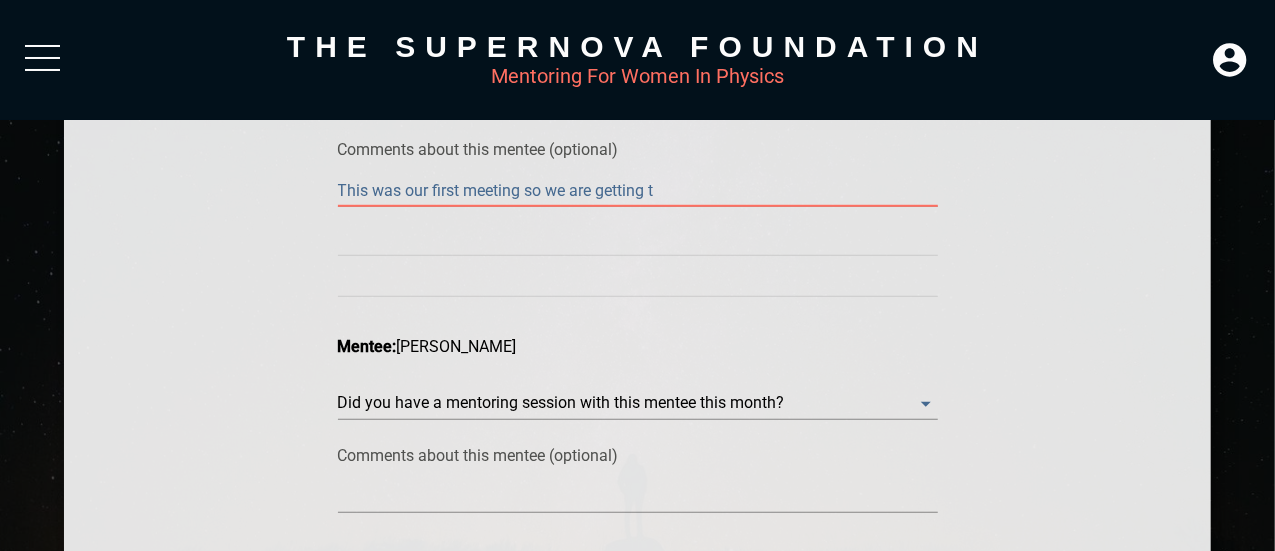 type on "This was our first meeting so we are getting to" 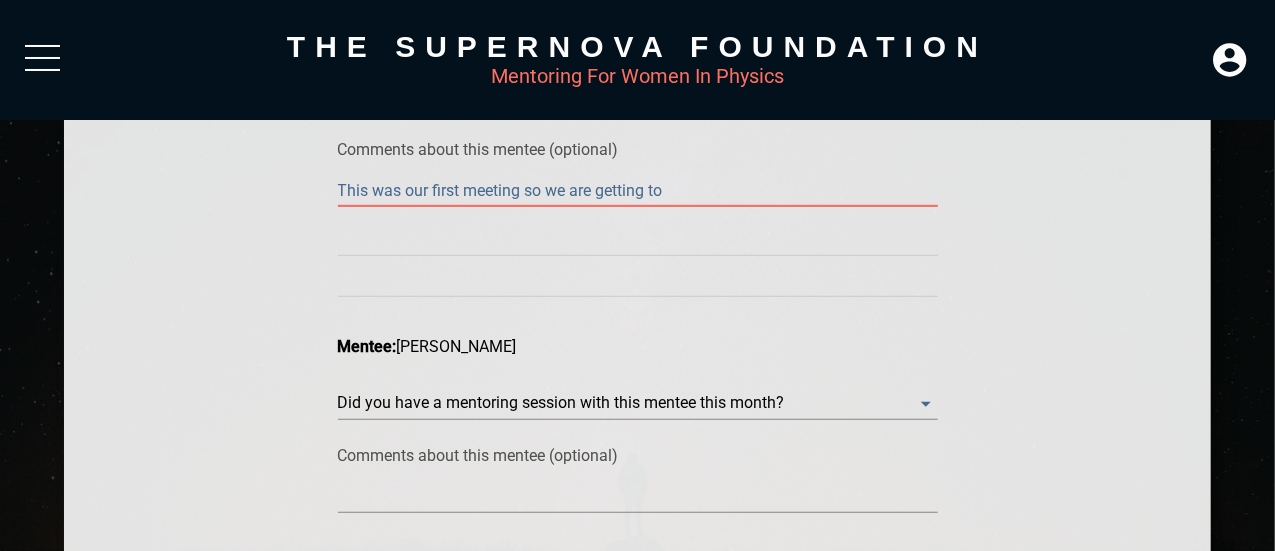 type on "This was our first meeting so we are getting to" 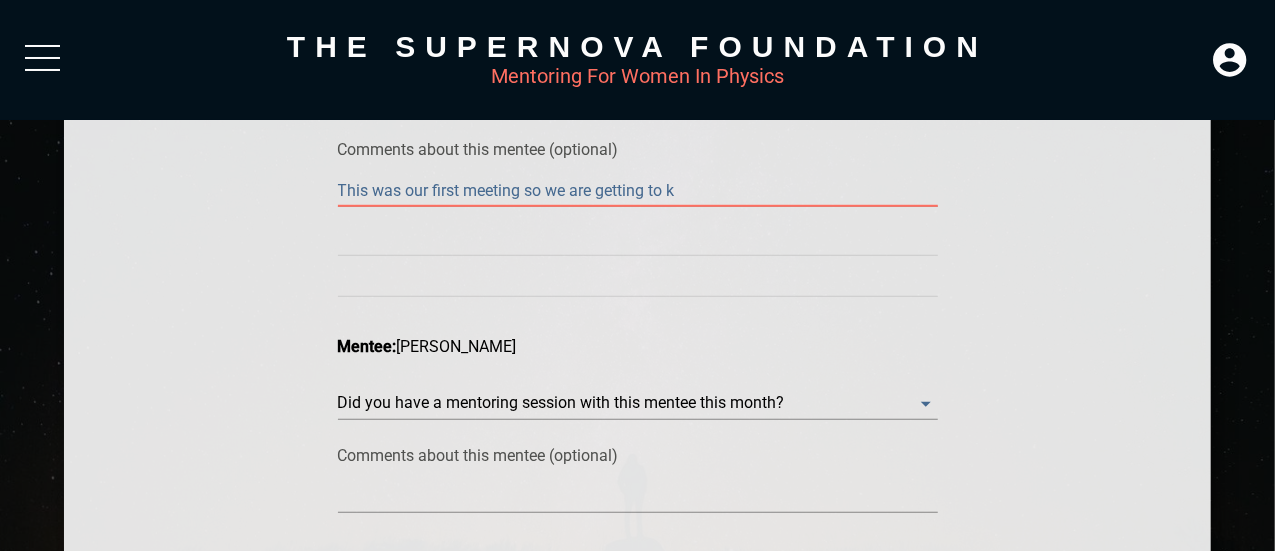 type on "This was our first meeting so we are getting to kn" 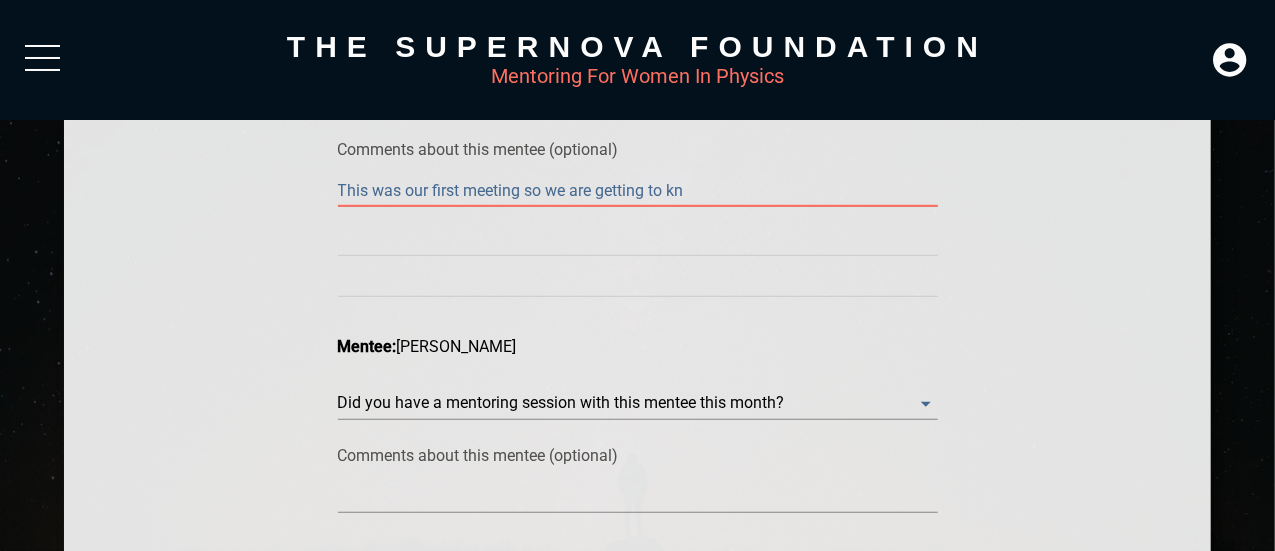 type on "This was our first meeting so we are getting to kno" 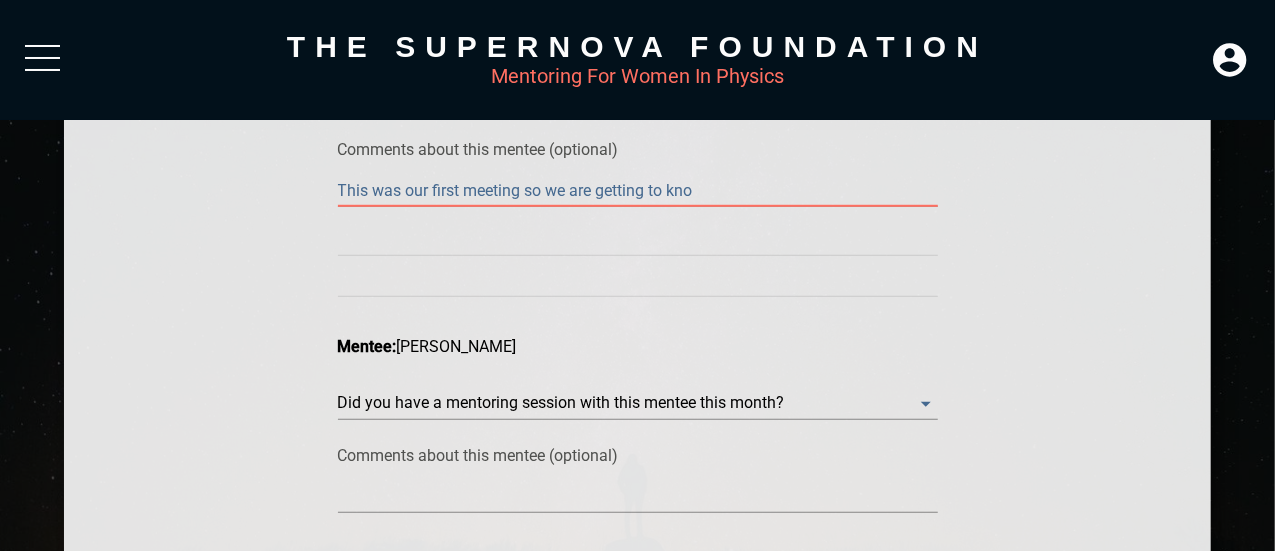 type on "This was our first meeting so we are getting to know" 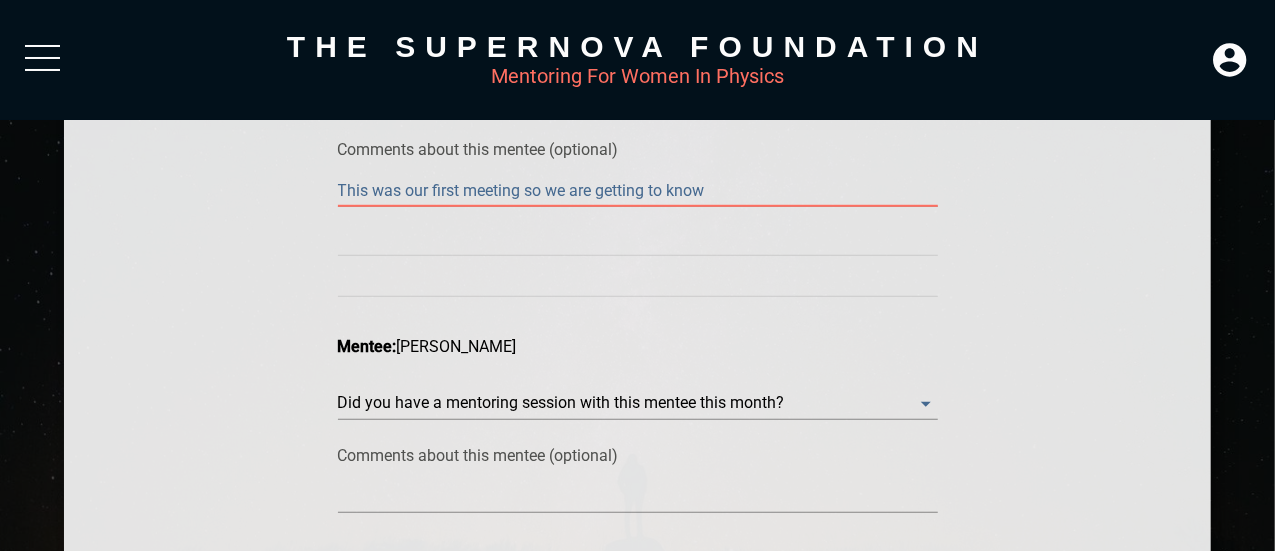 type on "This was our first meeting so we are getting to know" 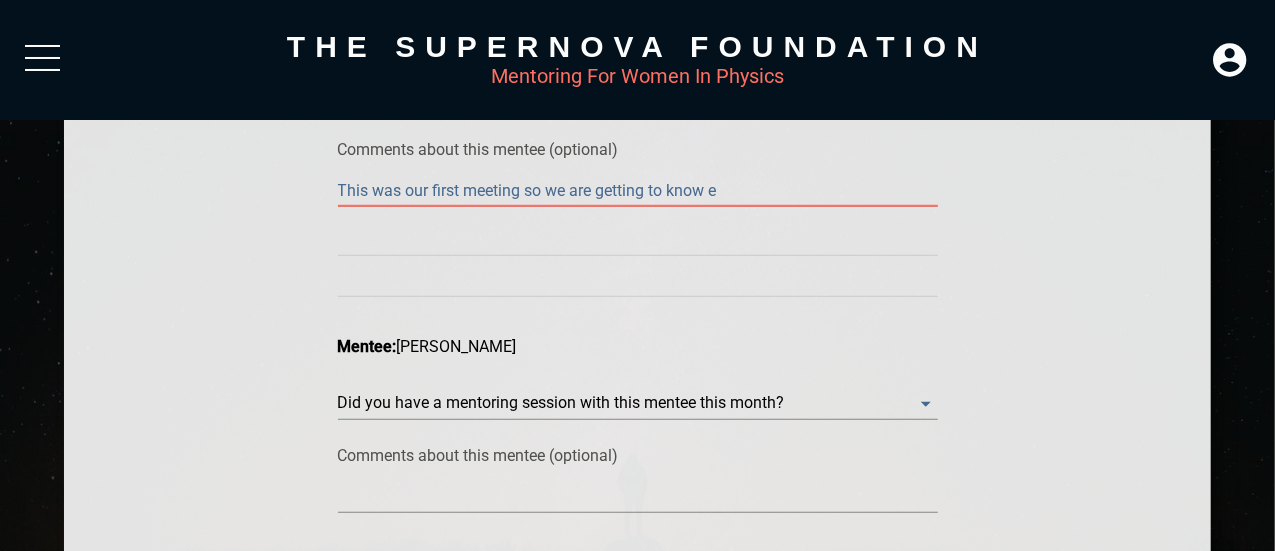 type on "This was our first meeting so we are getting to know ea" 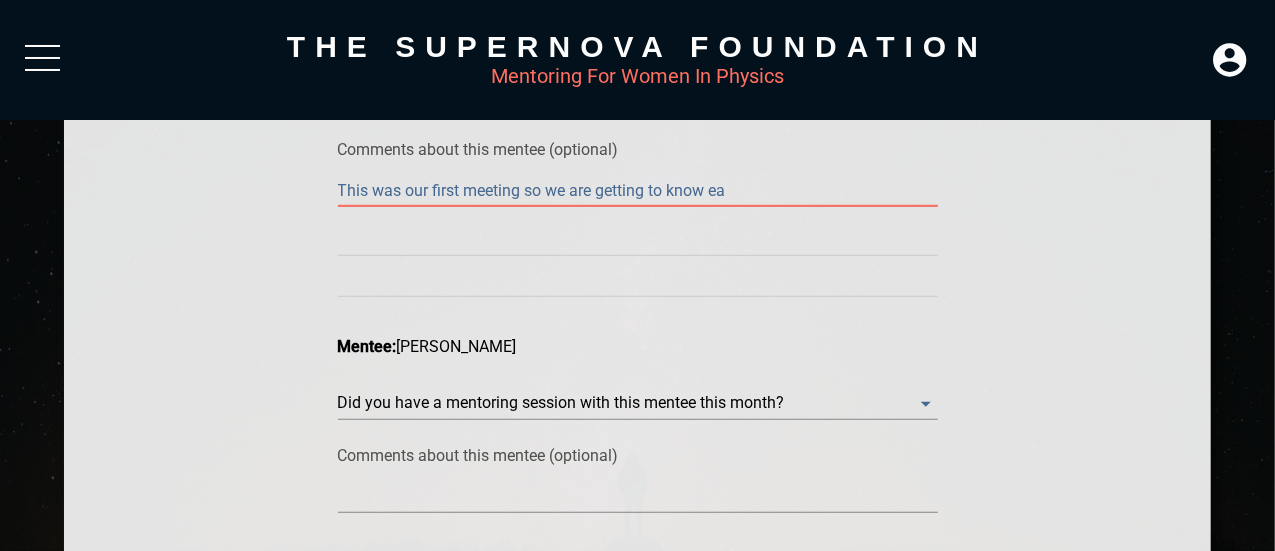 type on "This was our first meeting so we are getting to know eac" 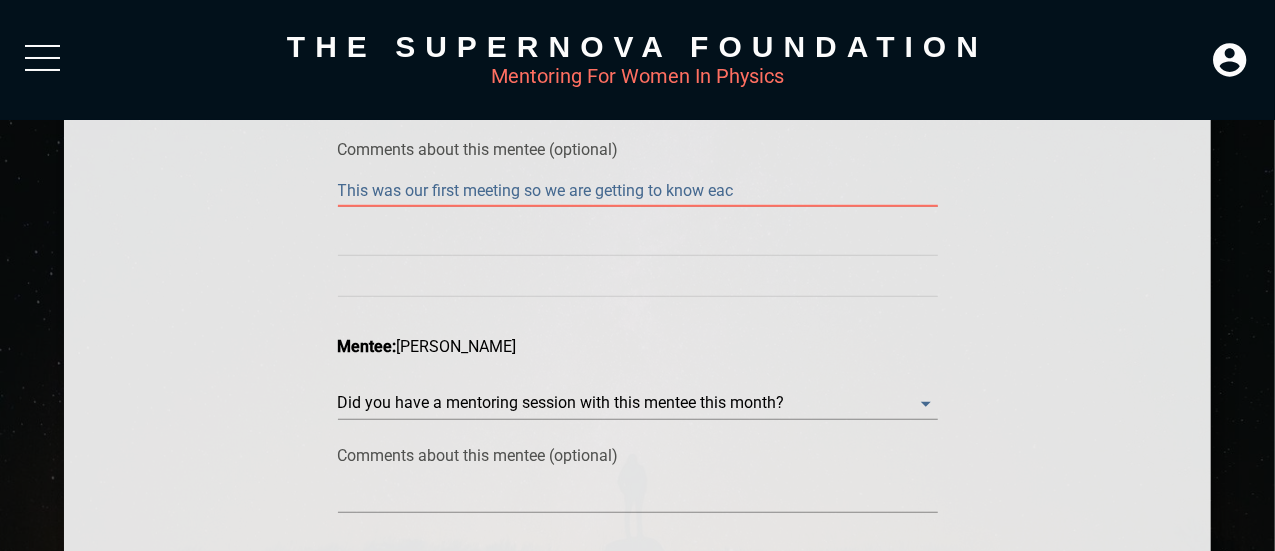 type on "This was our first meeting so we are getting to know each" 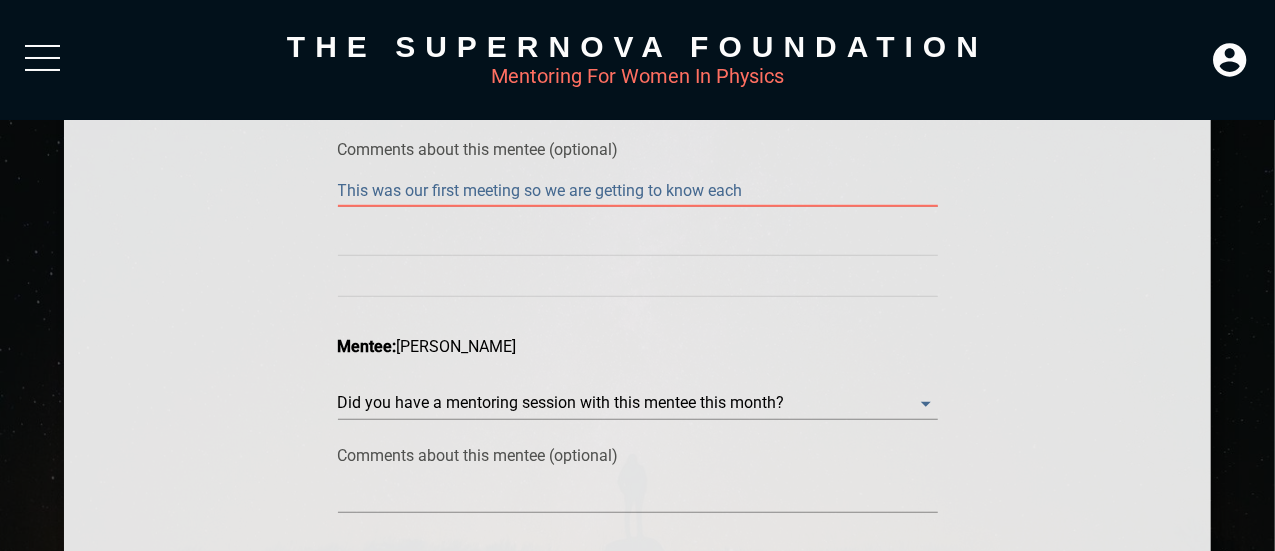 type on "This was our first meeting so we are getting to know each" 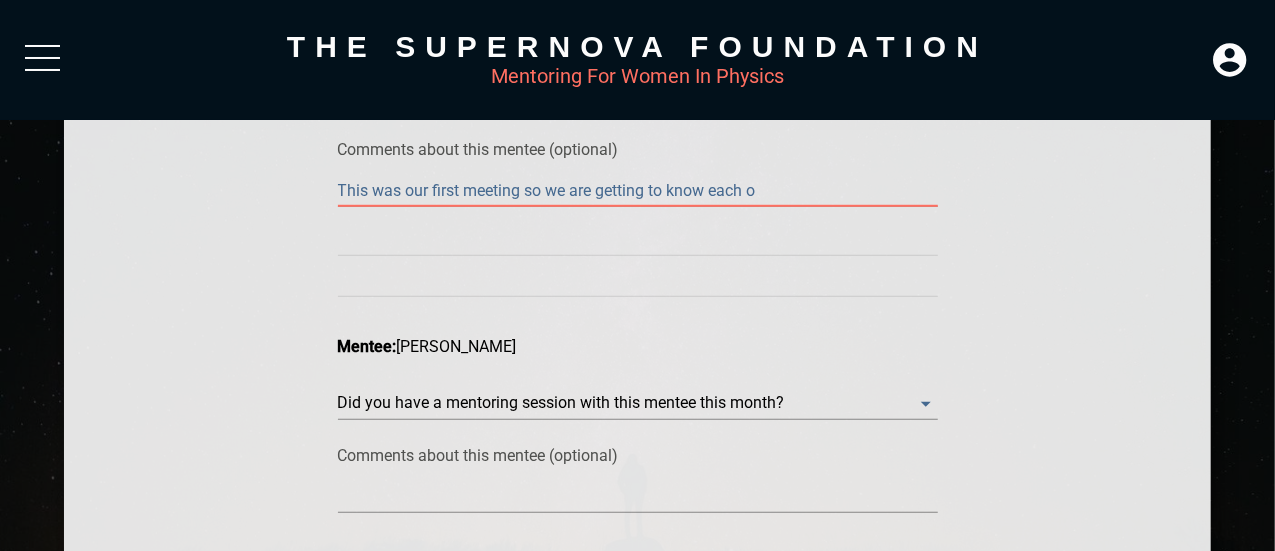type on "This was our first meeting so we are getting to know each ot" 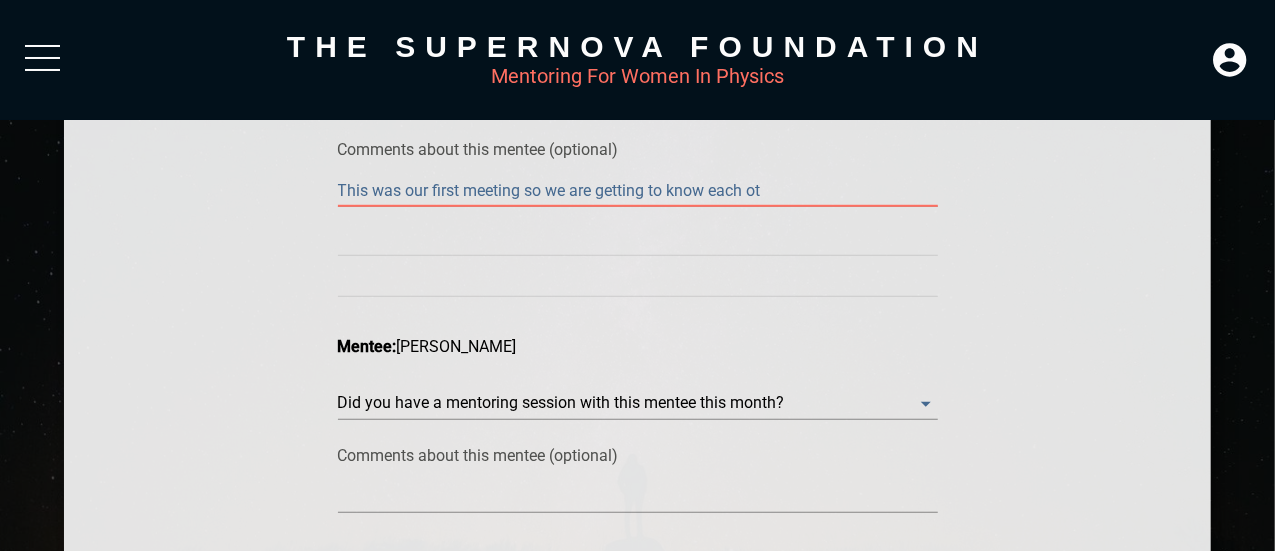 type on "This was our first meeting so we are getting to know each oth" 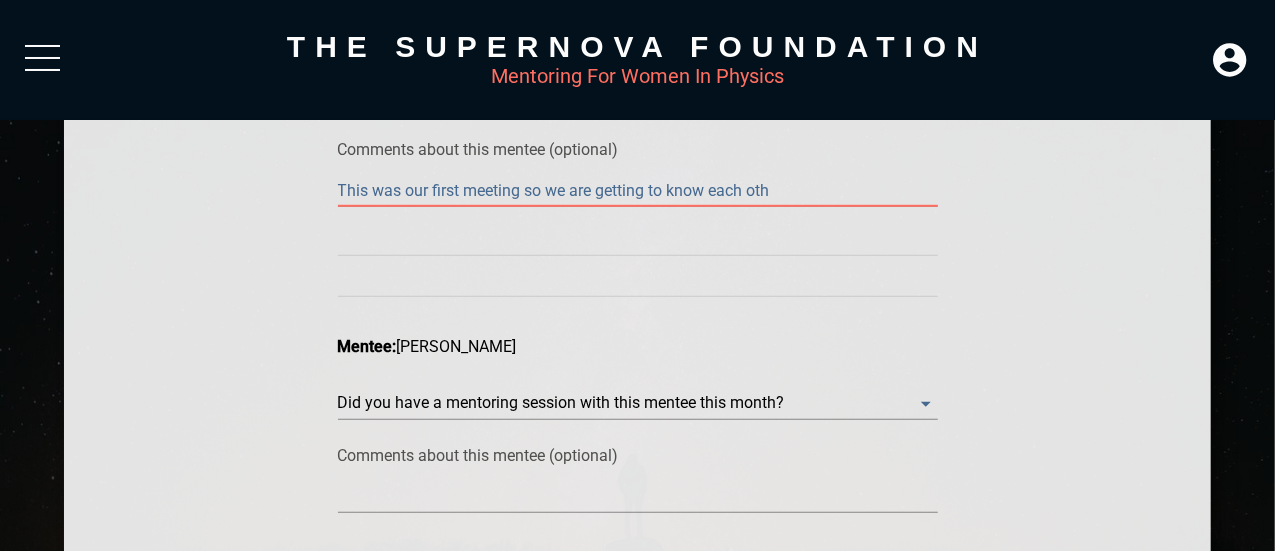type on "This was our first meeting so we are getting to know each oth" 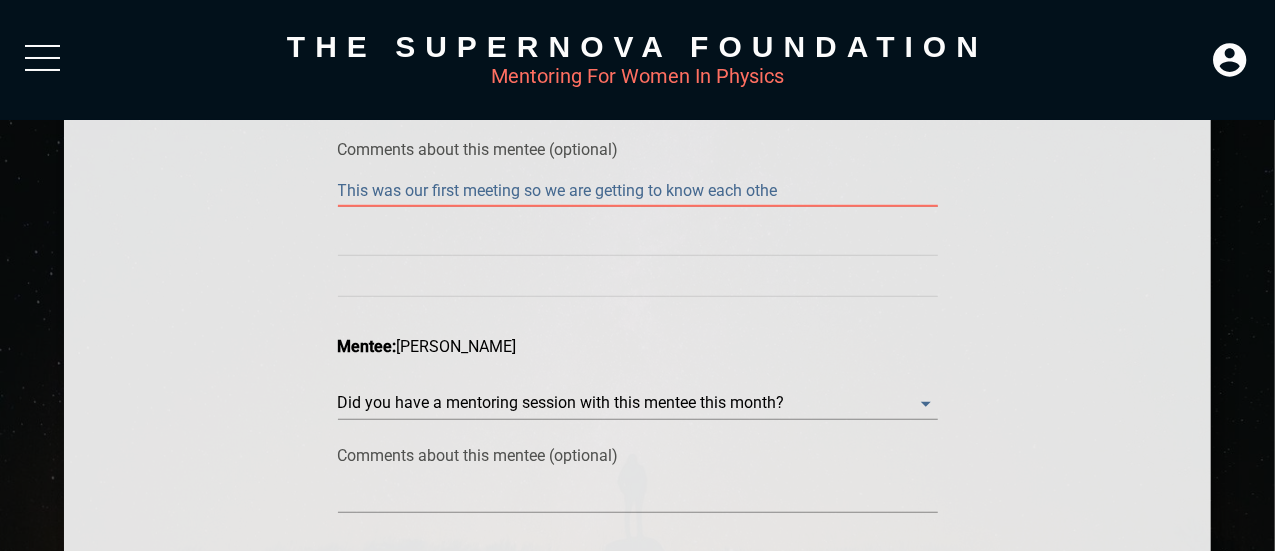 type on "This was our first meeting so we are getting to know each other" 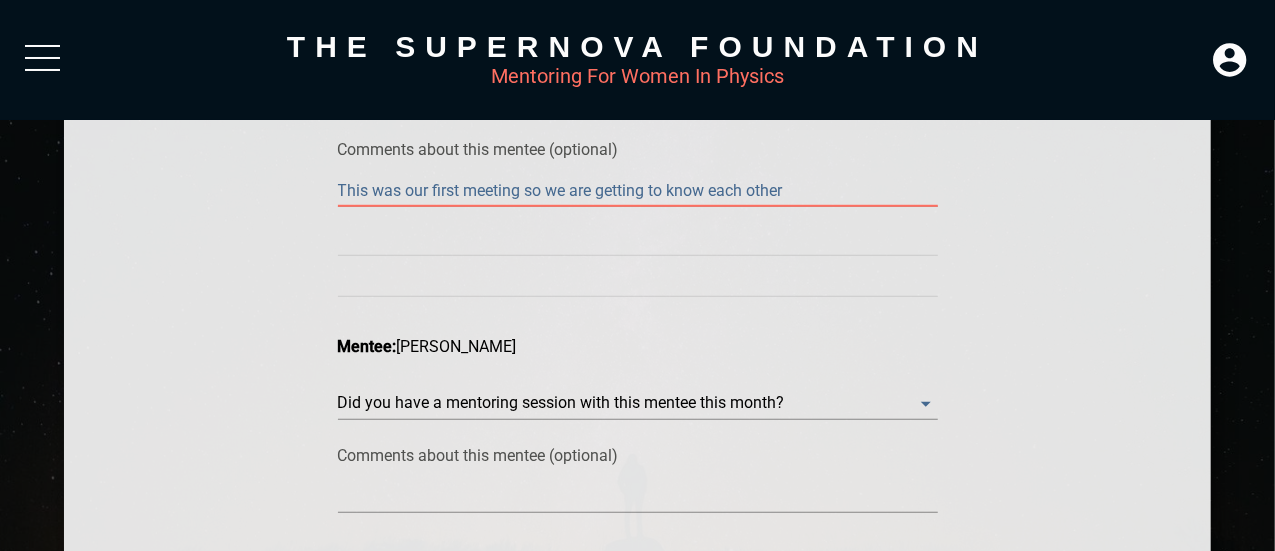 type on "This was our first meeting so we are getting to know each other." 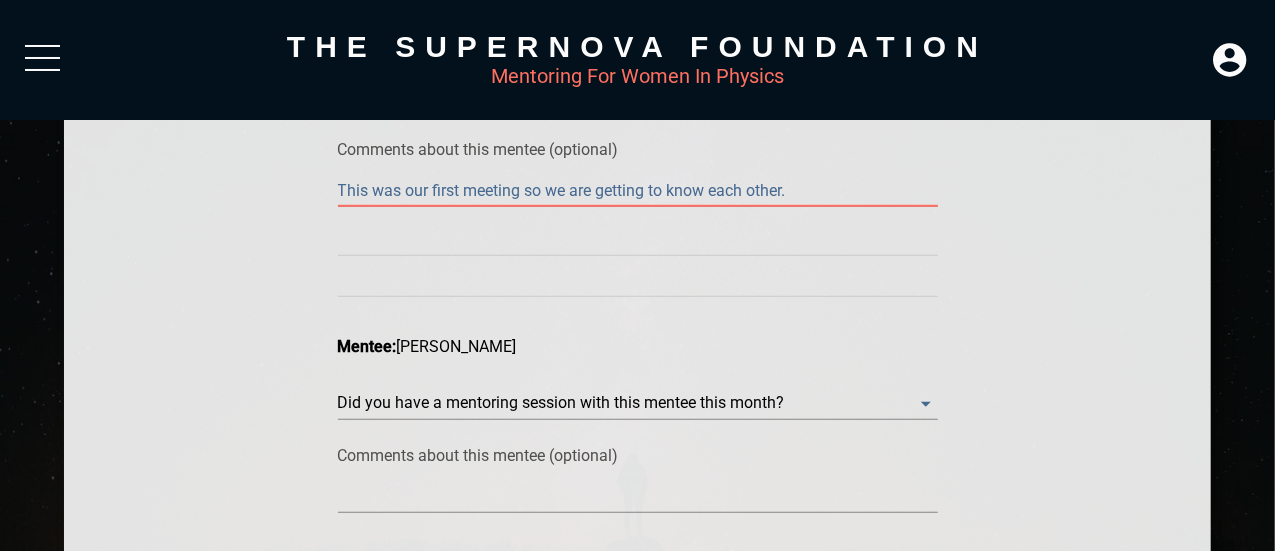 type on "This was our first meeting so we are getting to know each other." 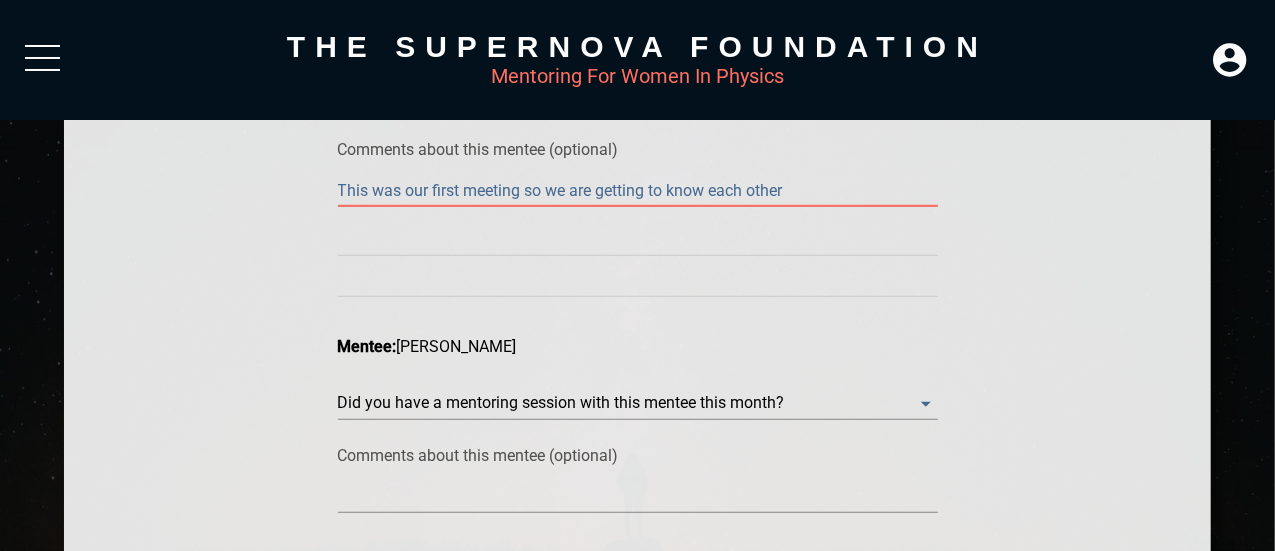 type on "This was our first meeting so we are getting to know each other," 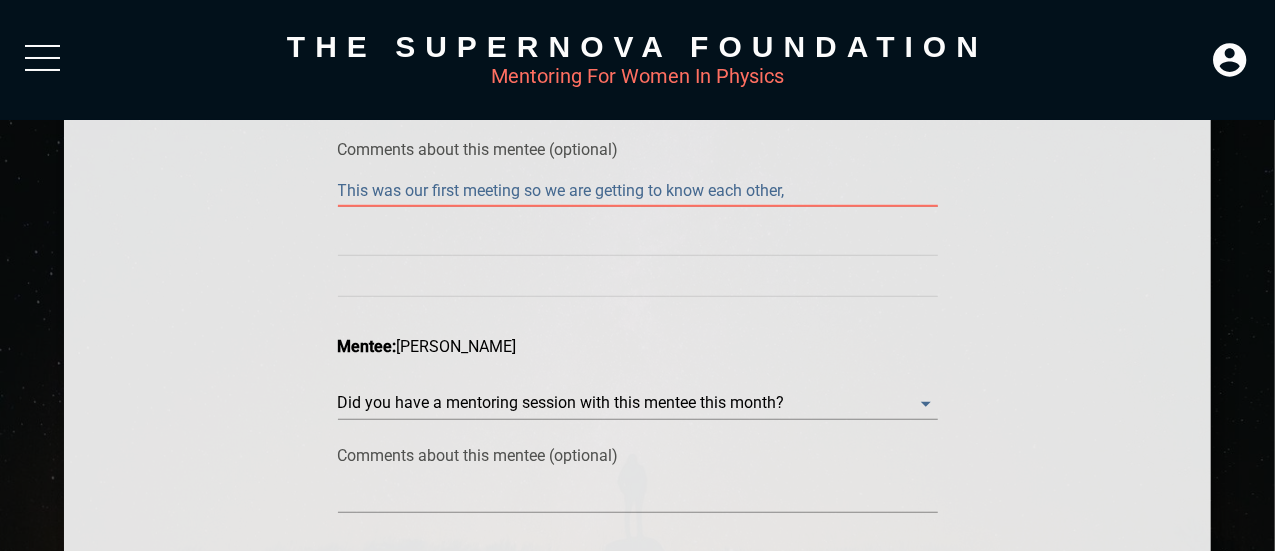 type on "This was our first meeting so we are getting to know each other," 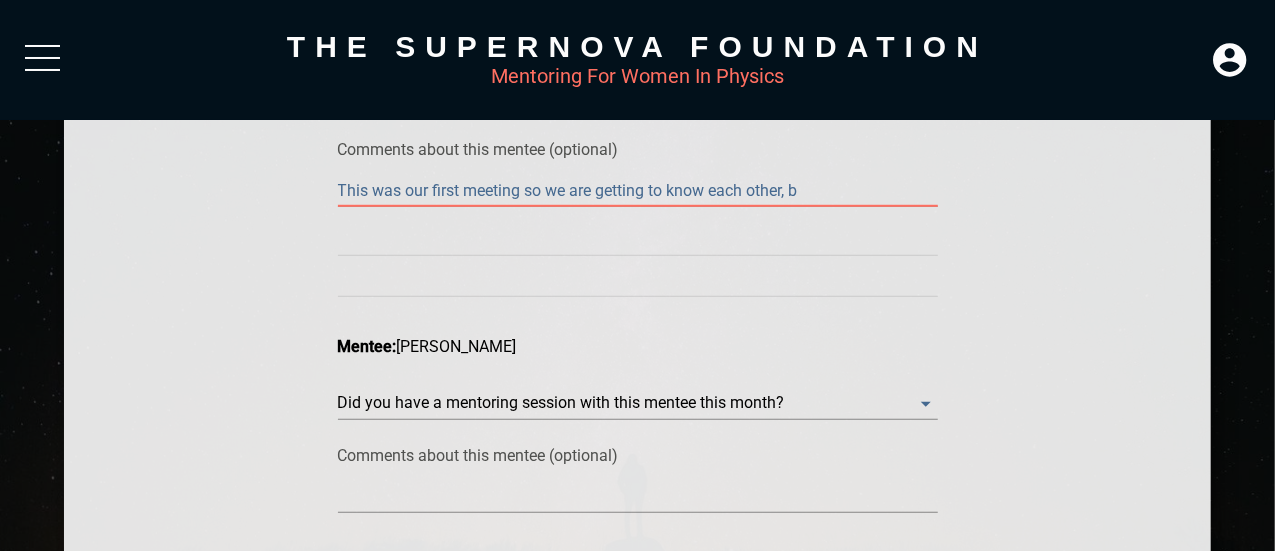 type on "This was our first meeting so we are getting to know each other, bu" 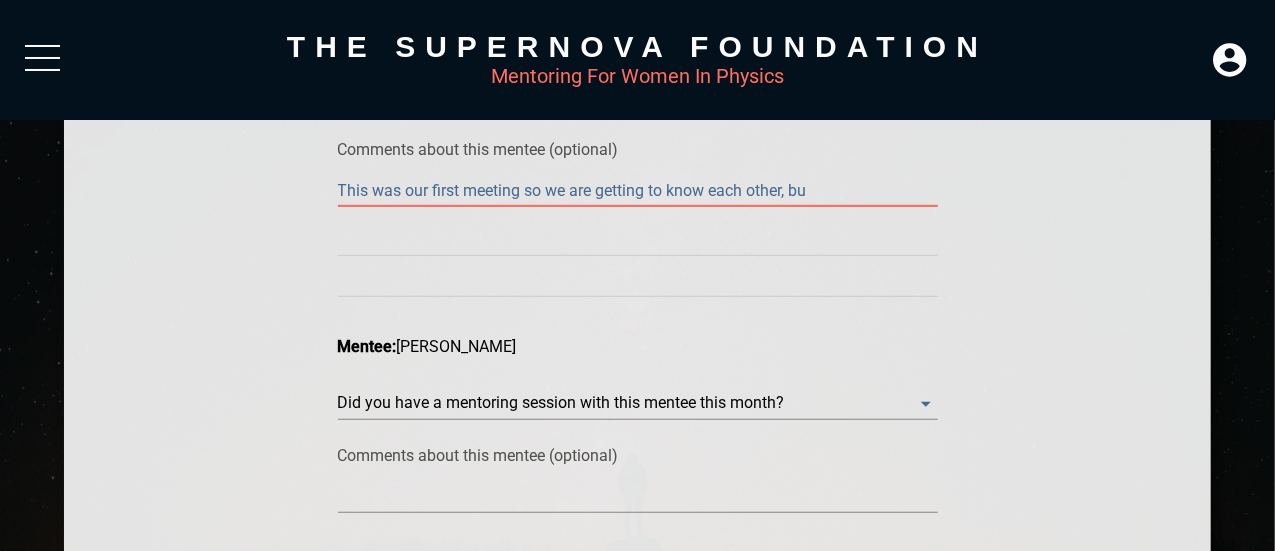 type on "This was our first meeting so we are getting to know each other, but" 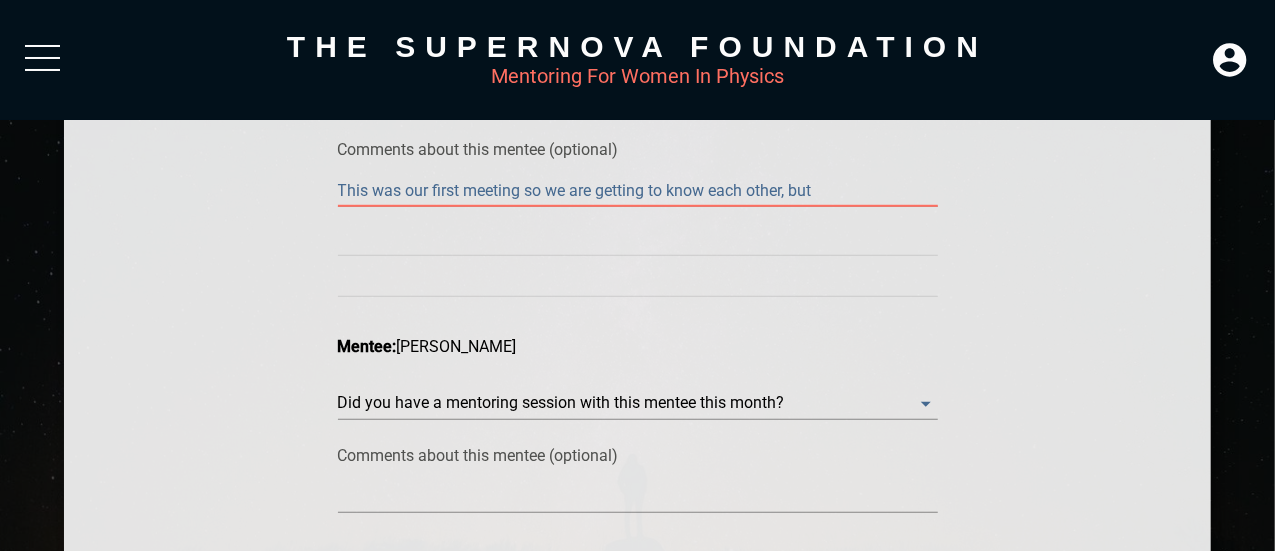 type on "This was our first meeting so we are getting to know each other, but" 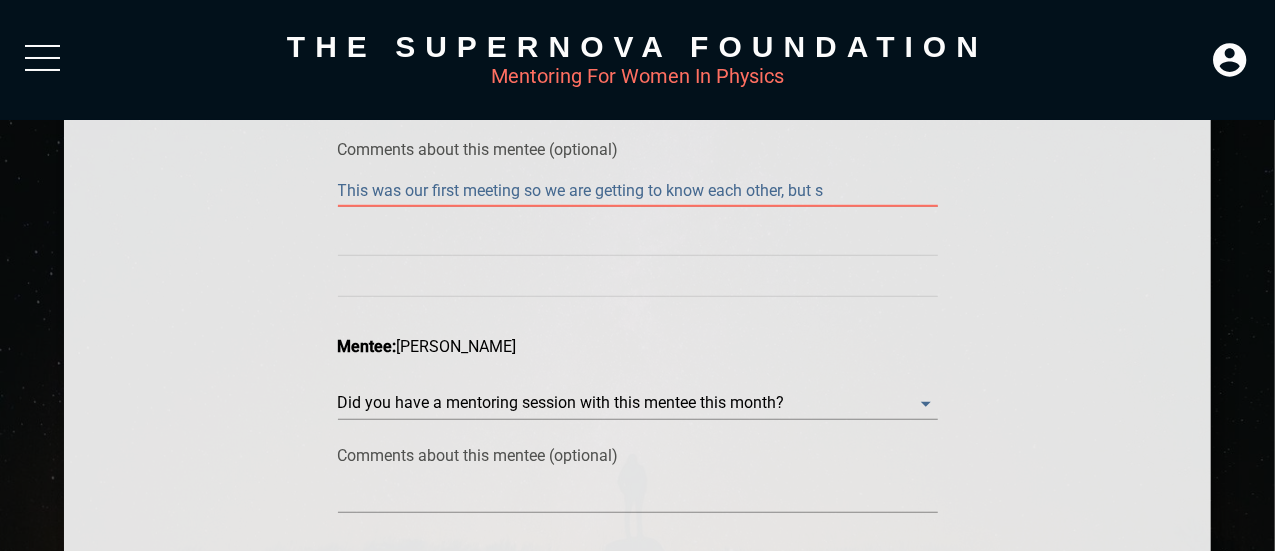 type on "This was our first meeting so we are getting to know each other, but sh" 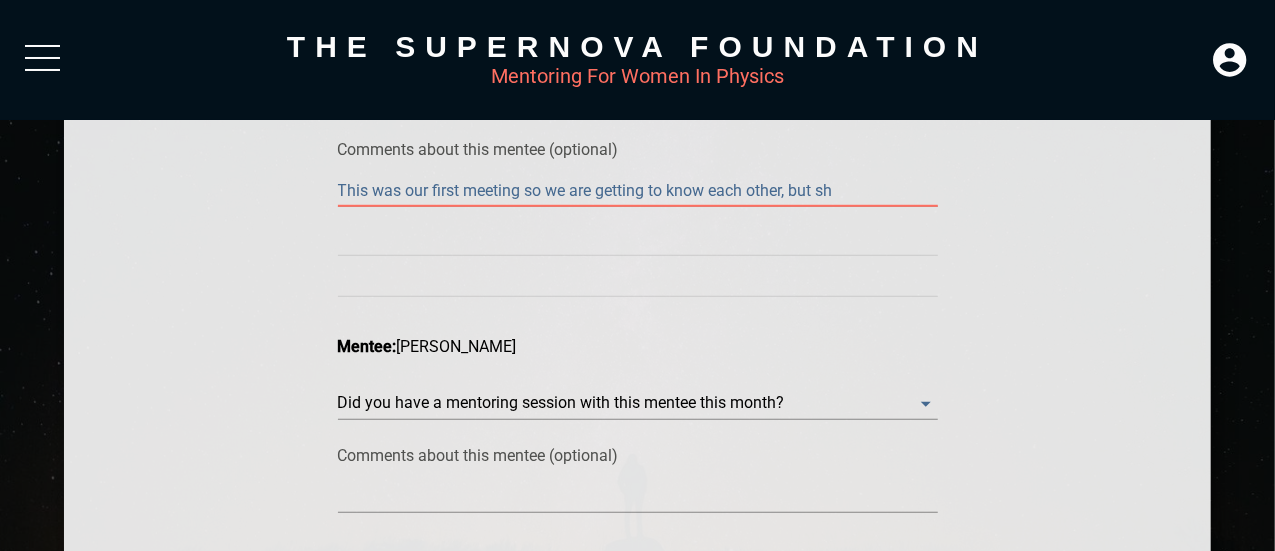 type on "This was our first meeting so we are getting to know each other, but she" 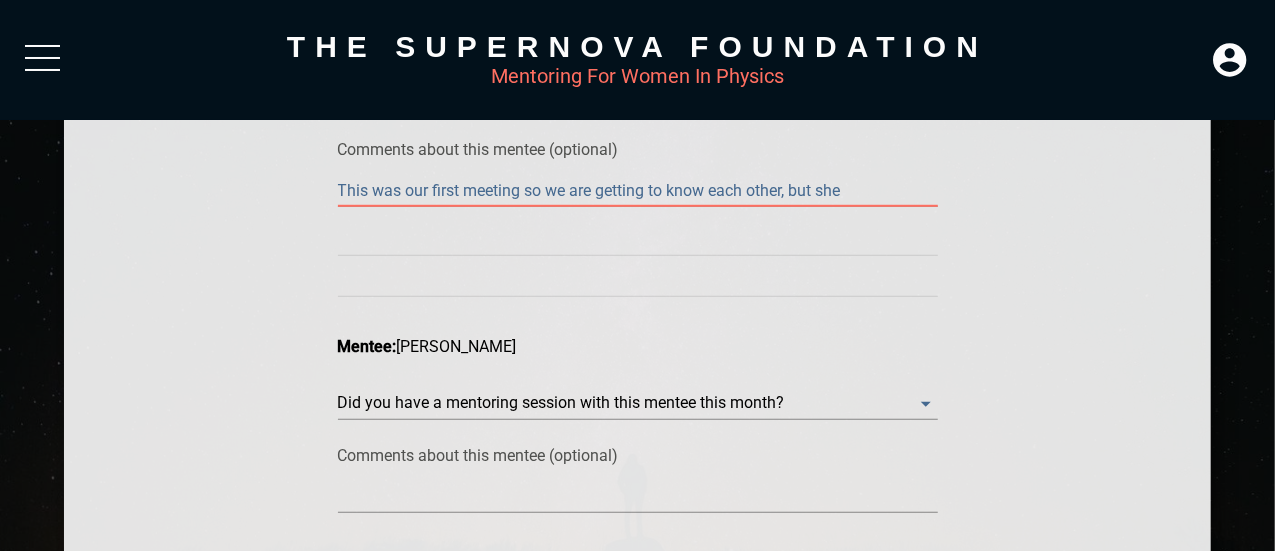 type on "This was our first meeting so we are getting to know each other, but she" 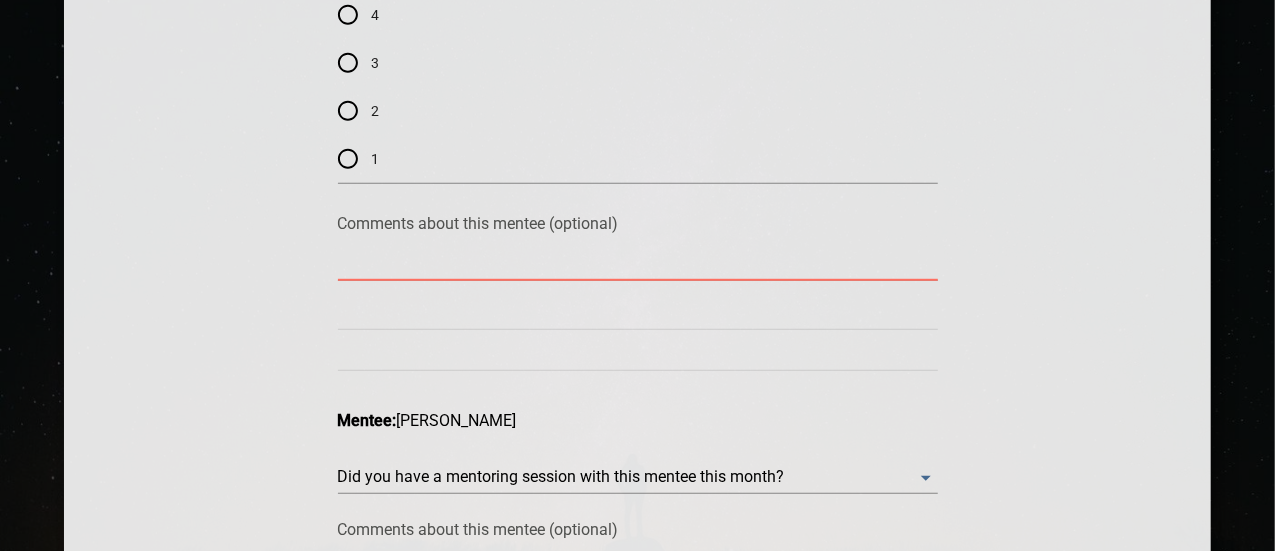 scroll, scrollTop: 594, scrollLeft: 0, axis: vertical 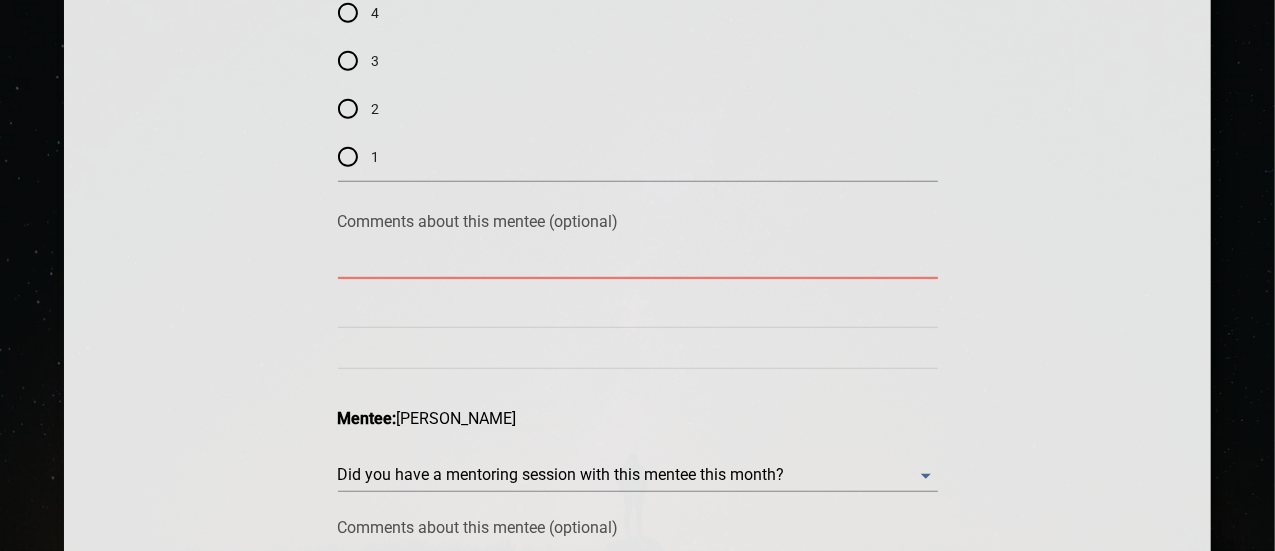 click on "Feedback Please provide feedback for [DATE] Mentee:  [PERSON_NAME] Did you have a mentoring session with this mentee this month? Yes Rate your satisfaction with this mentoring session 5 4 3 2 1 Comments about this mentee (optional) [PERSON_NAME]:  [PERSON_NAME] Did you have a mentoring session with this mentee this month? ​ Comments about this mentee (optional) submit" at bounding box center (638, 190) 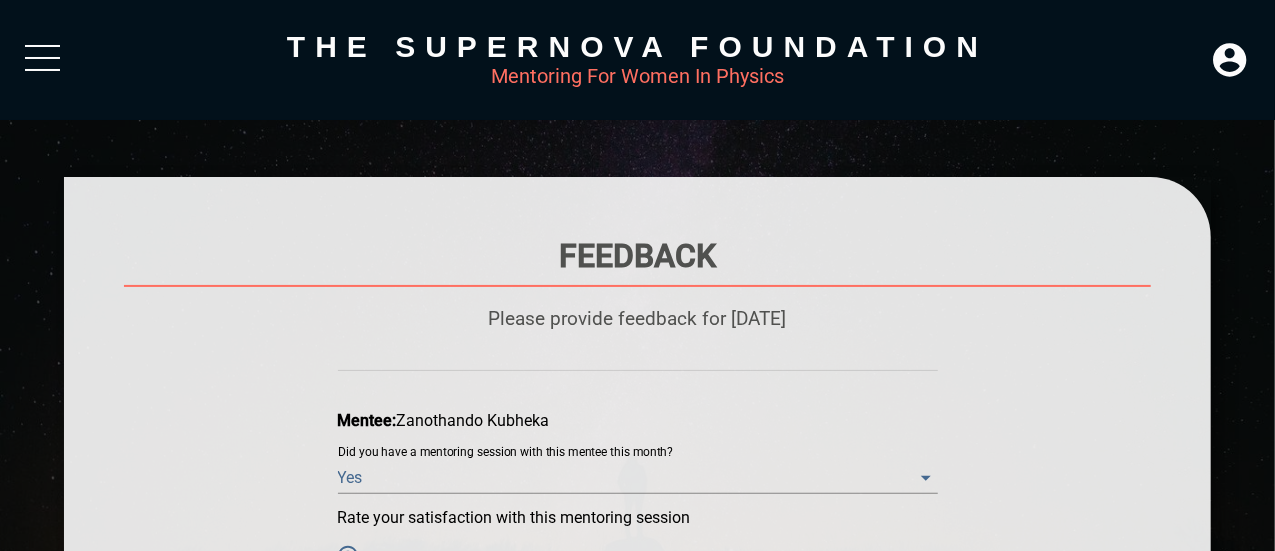 scroll, scrollTop: 0, scrollLeft: 0, axis: both 